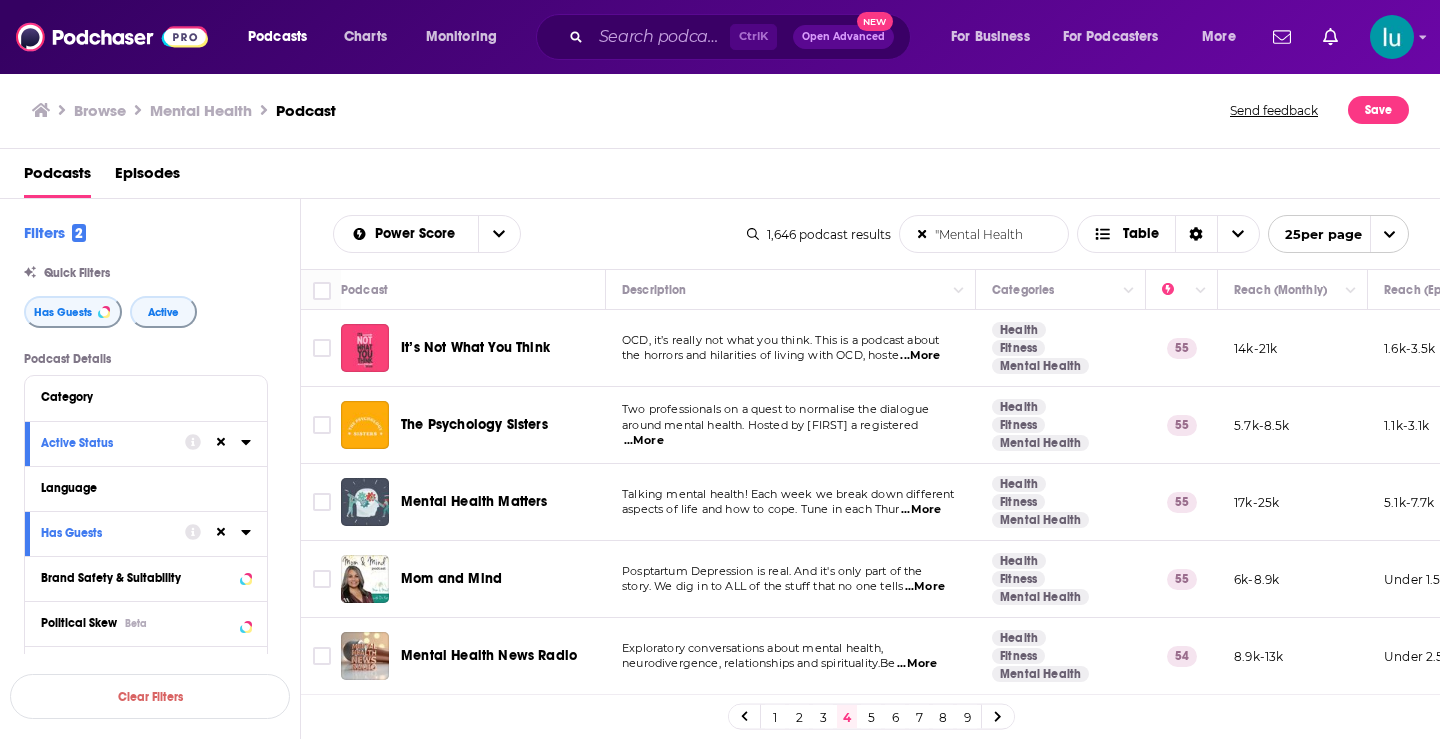 scroll, scrollTop: 0, scrollLeft: 0, axis: both 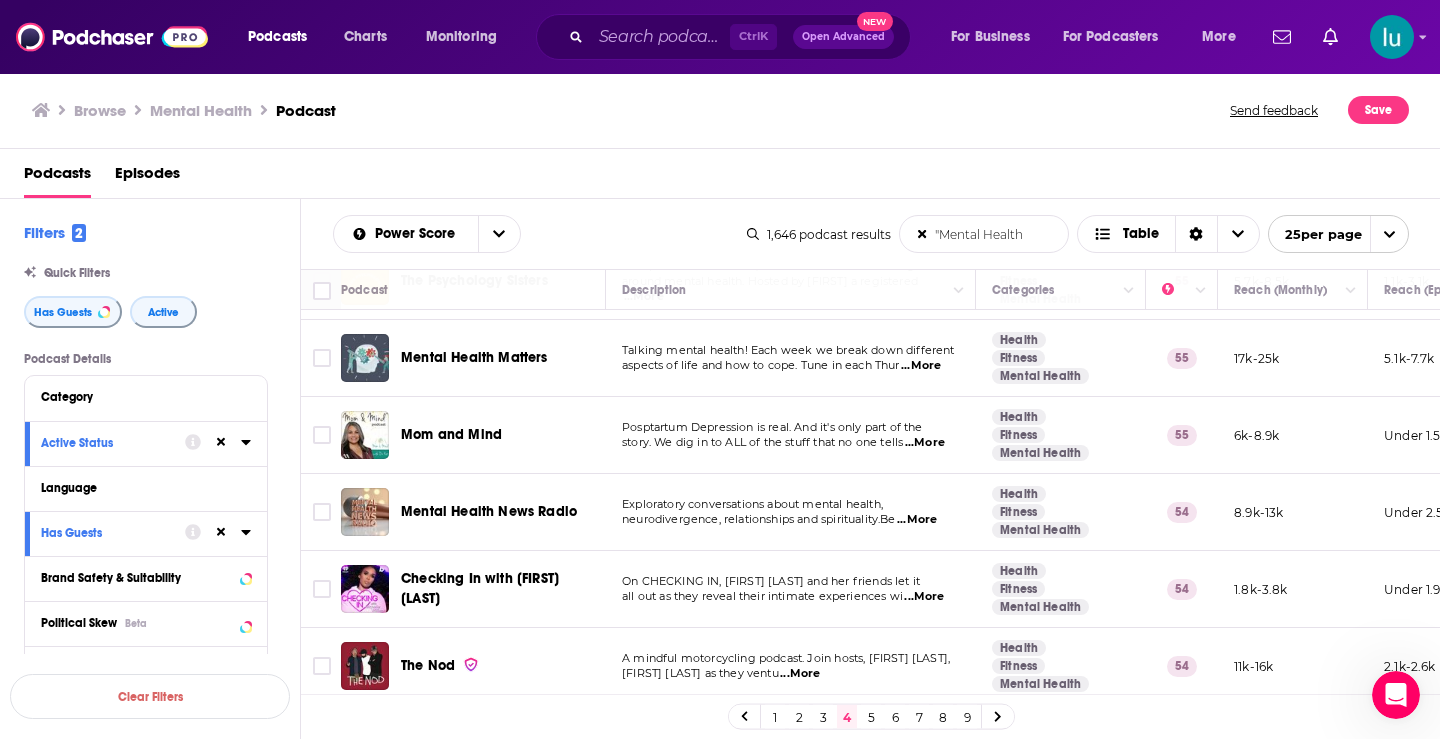click on "...More" at bounding box center [917, 520] 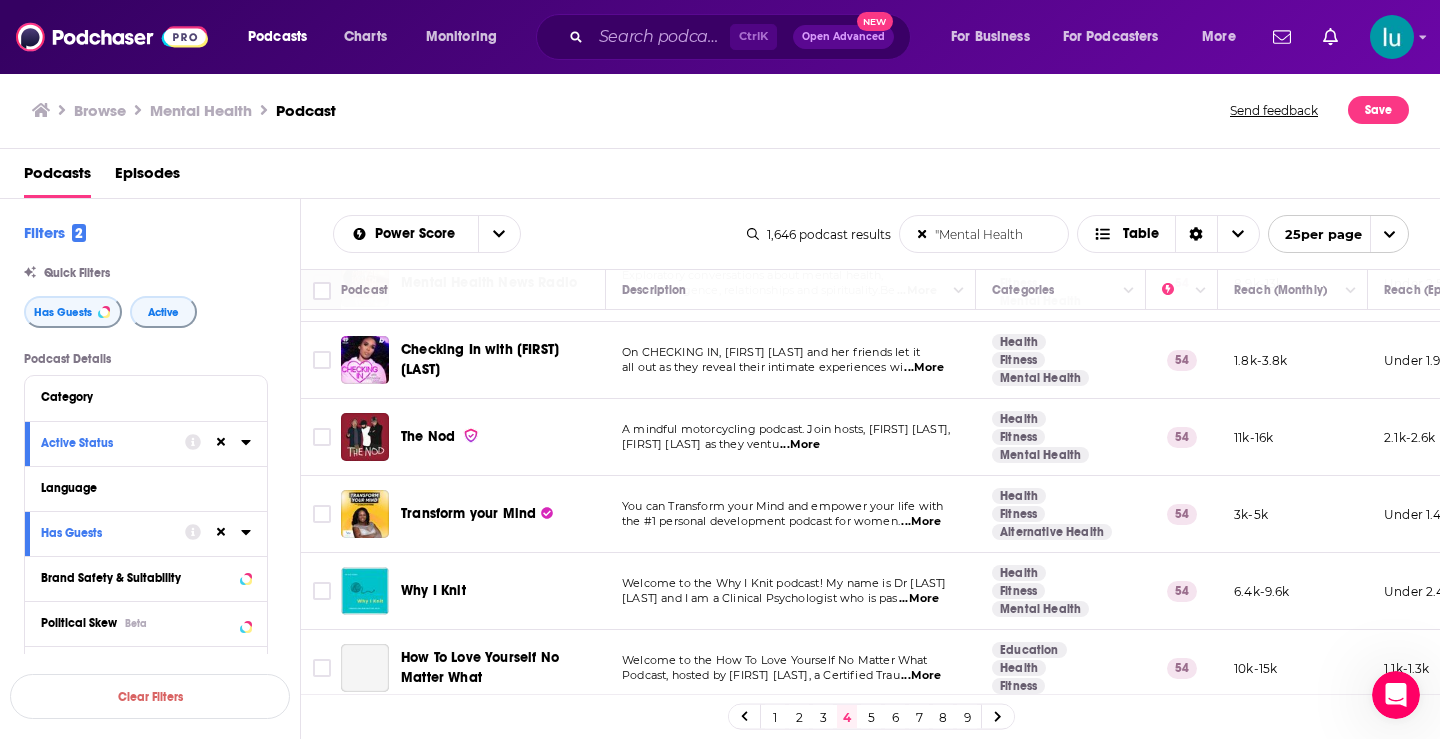 scroll, scrollTop: 416, scrollLeft: 0, axis: vertical 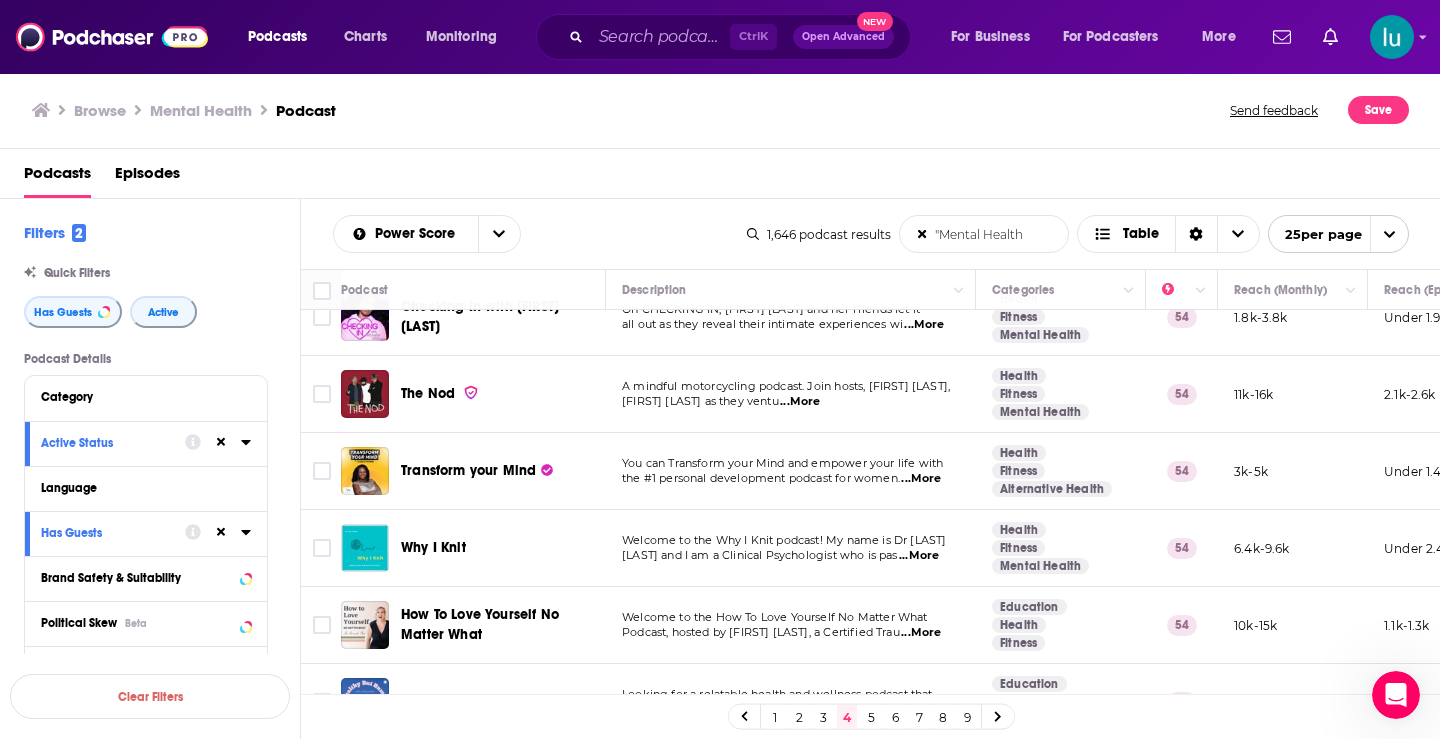 click on "...More" at bounding box center (921, 479) 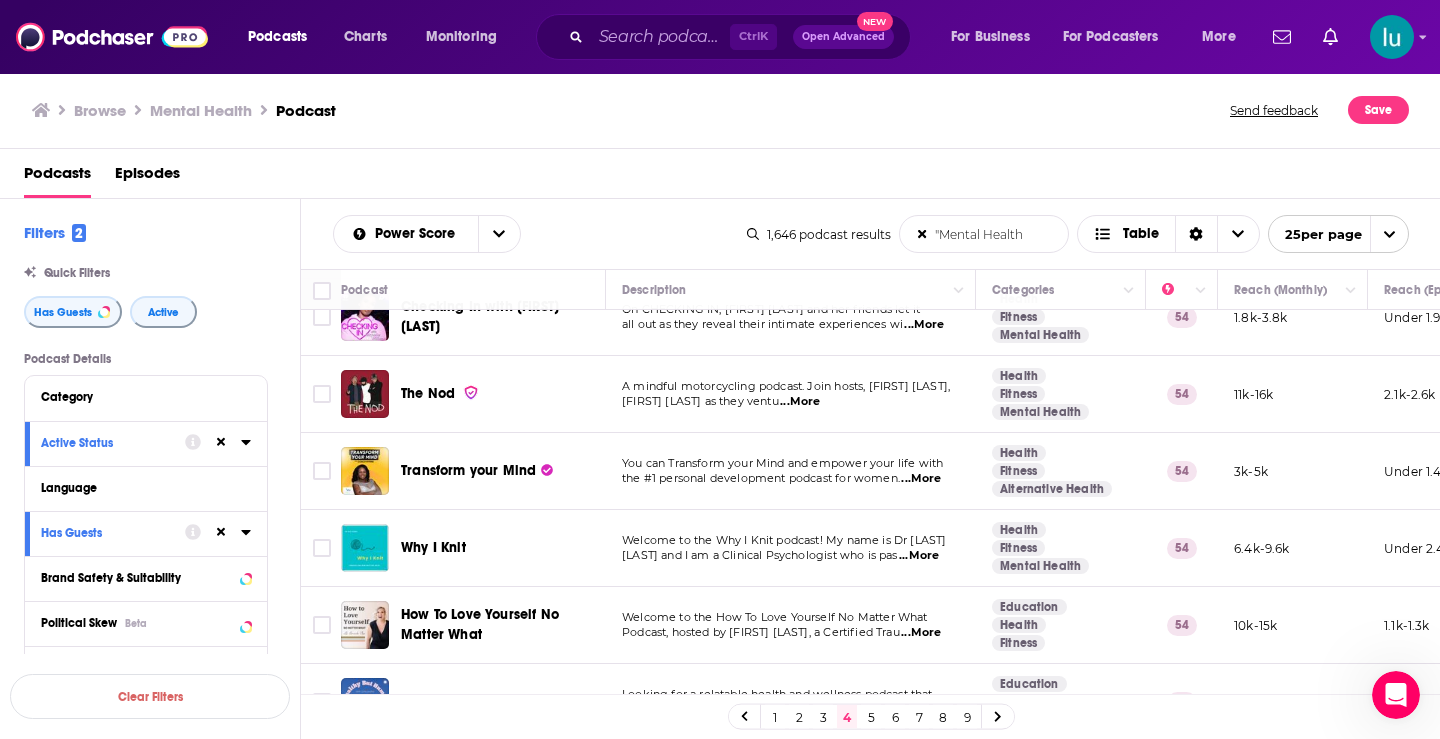 click on "...More" at bounding box center [921, 633] 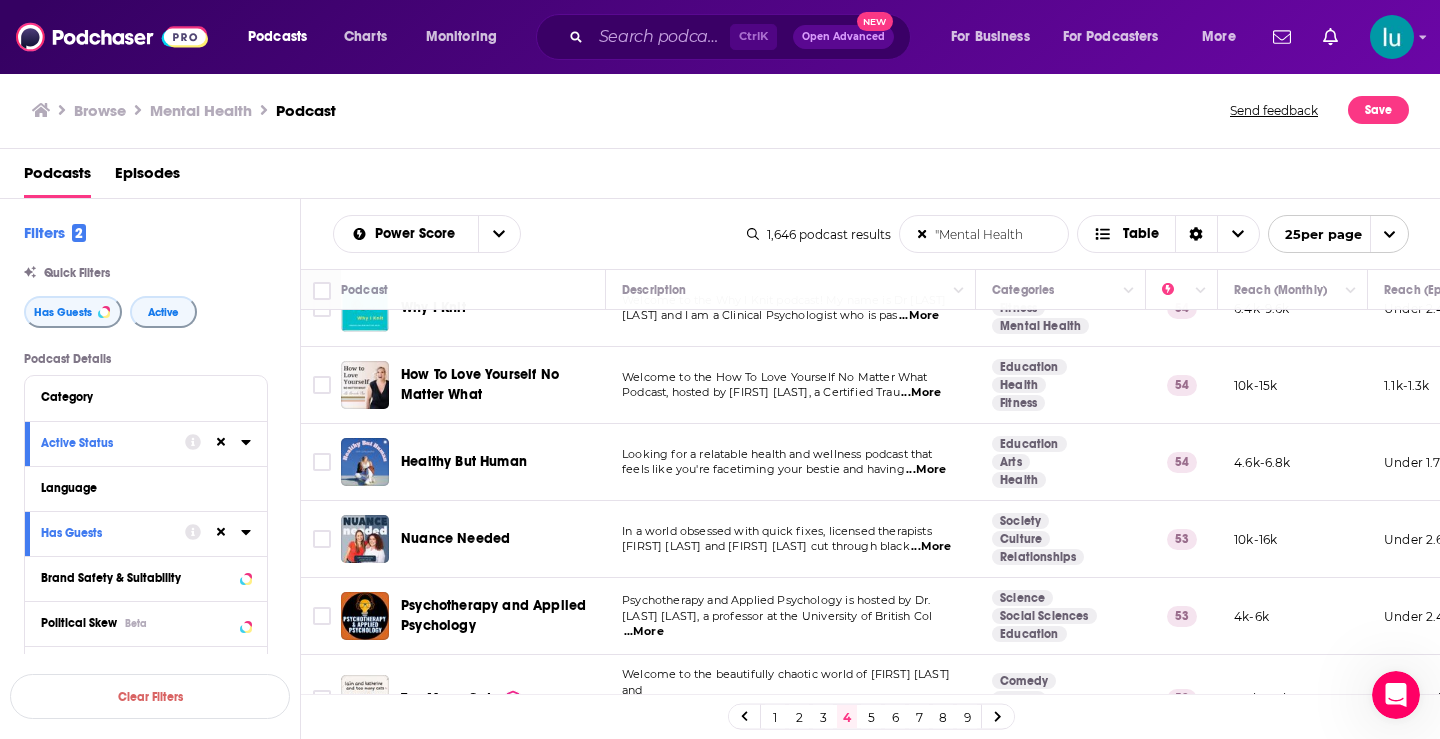 scroll, scrollTop: 661, scrollLeft: 0, axis: vertical 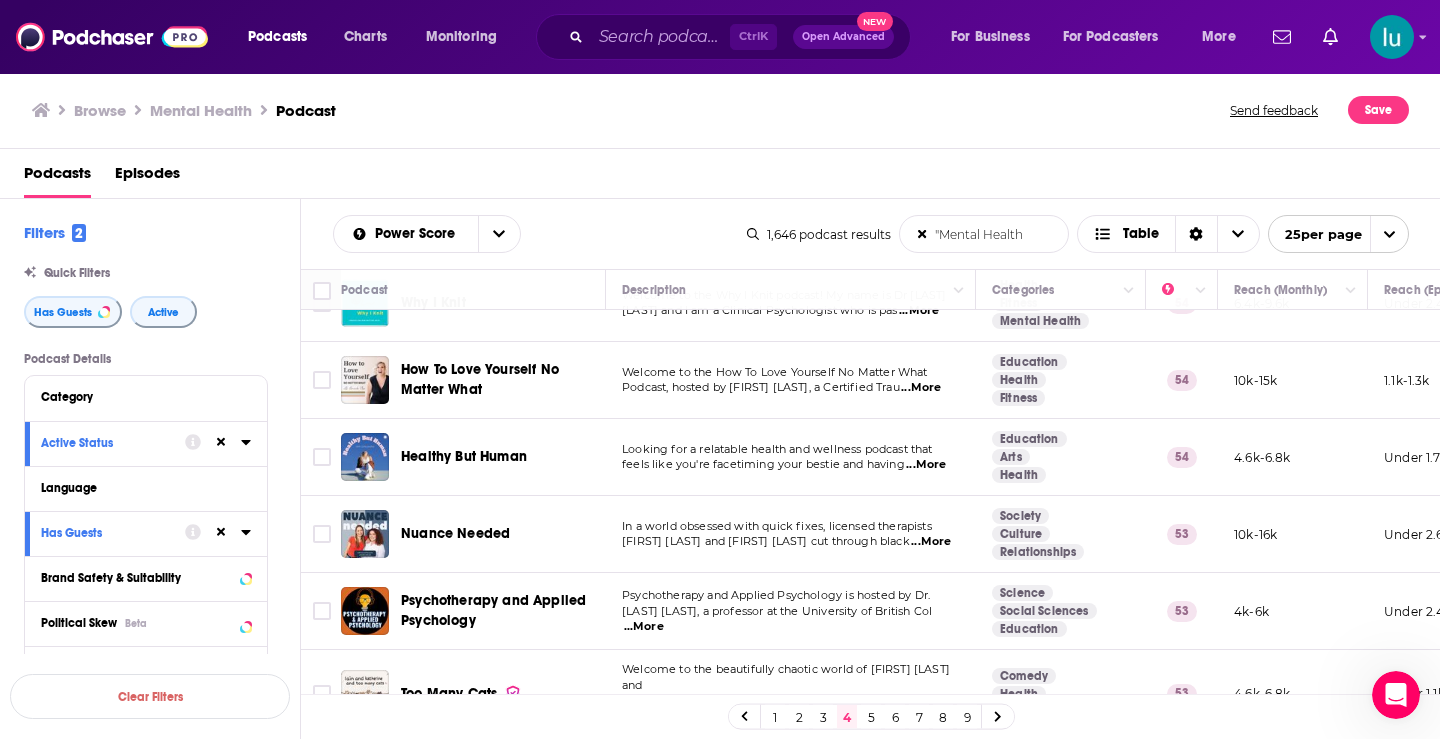 click on "...More" at bounding box center [926, 465] 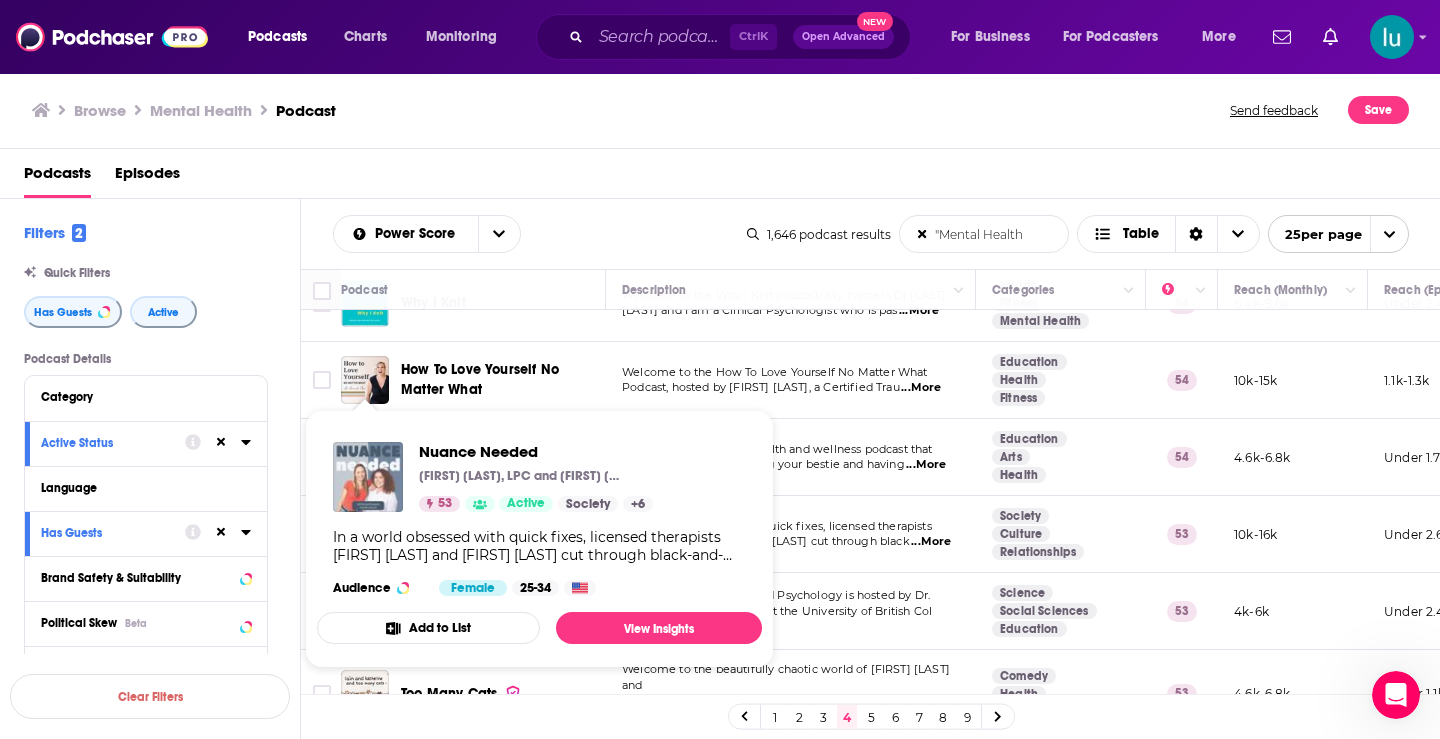 drag, startPoint x: 358, startPoint y: 540, endPoint x: 349, endPoint y: 473, distance: 67.601776 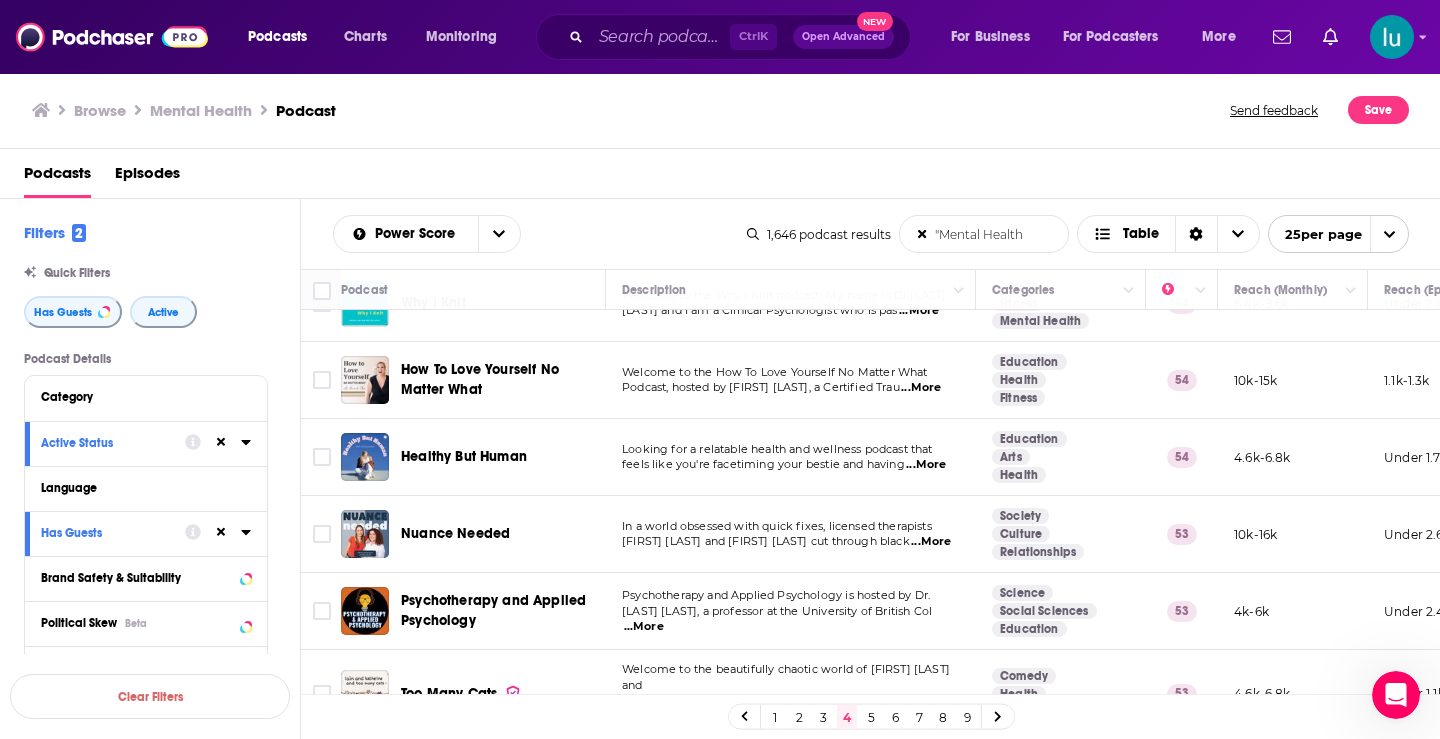 click on "...More" at bounding box center [644, 627] 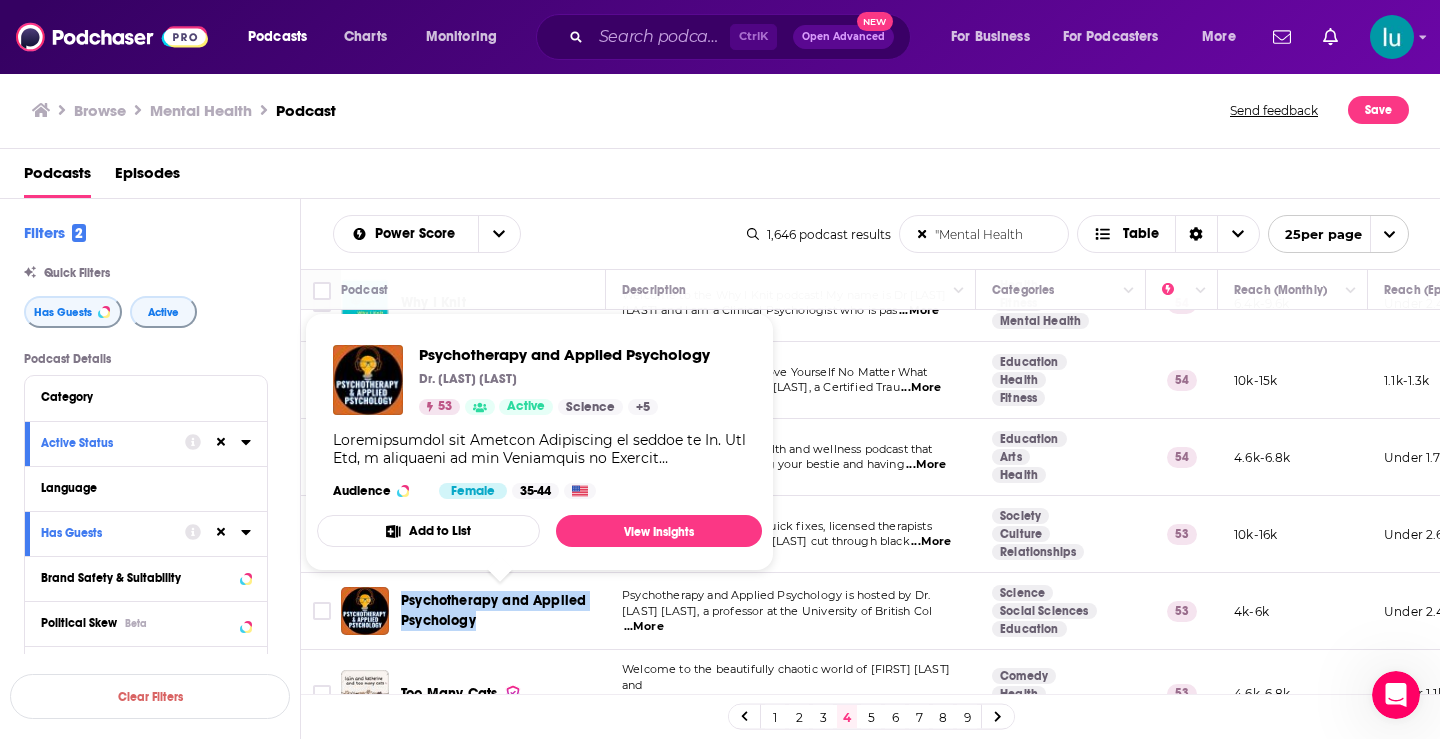 drag, startPoint x: 404, startPoint y: 591, endPoint x: 481, endPoint y: 630, distance: 86.313385 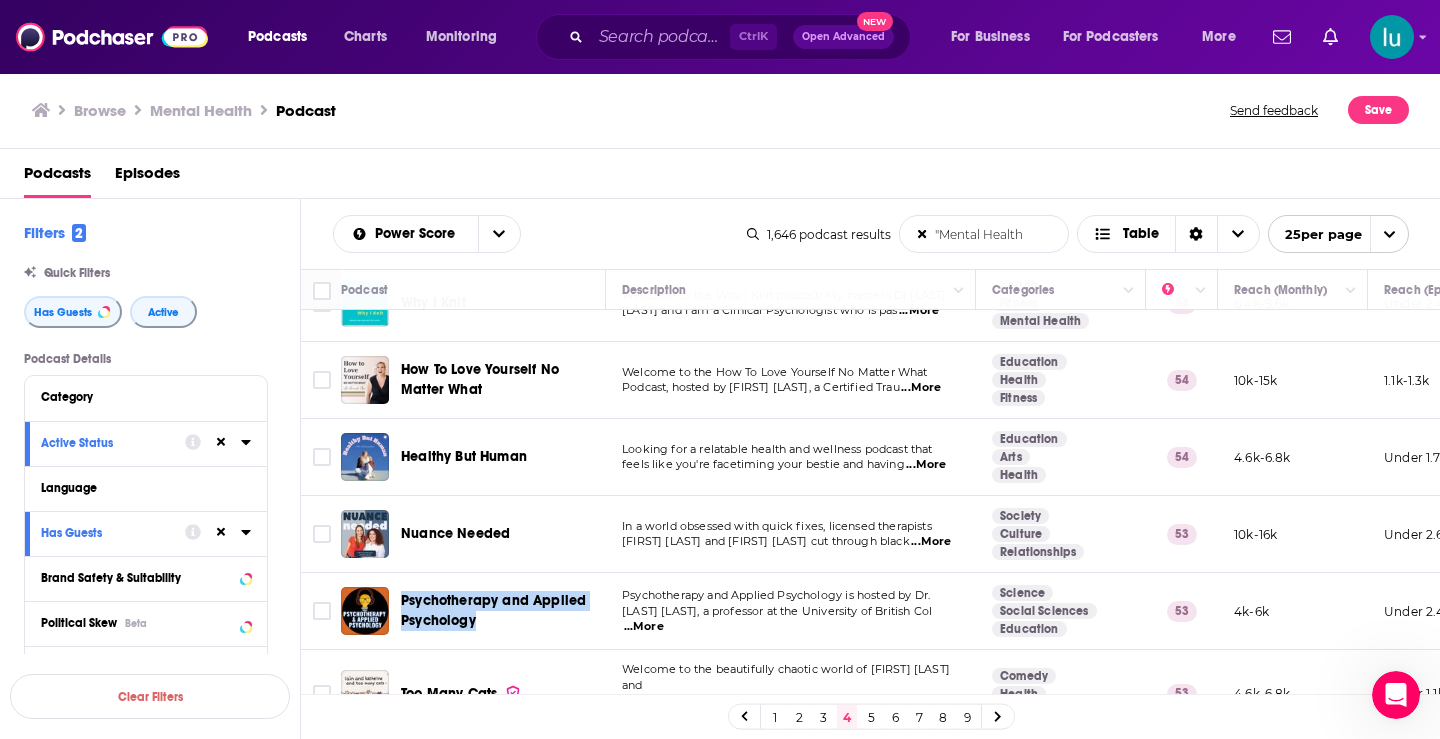 copy on "Psychotherapy and Applied Psychology" 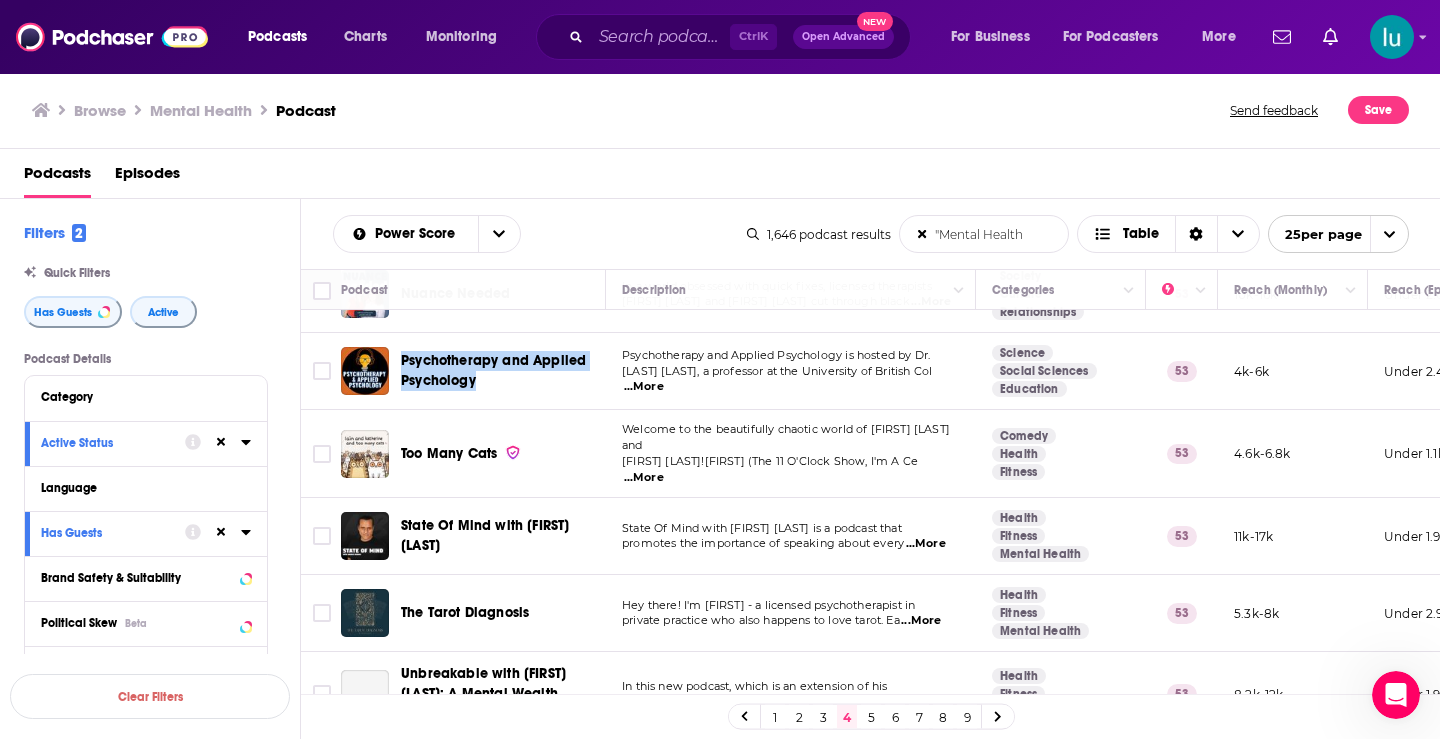 scroll, scrollTop: 927, scrollLeft: 0, axis: vertical 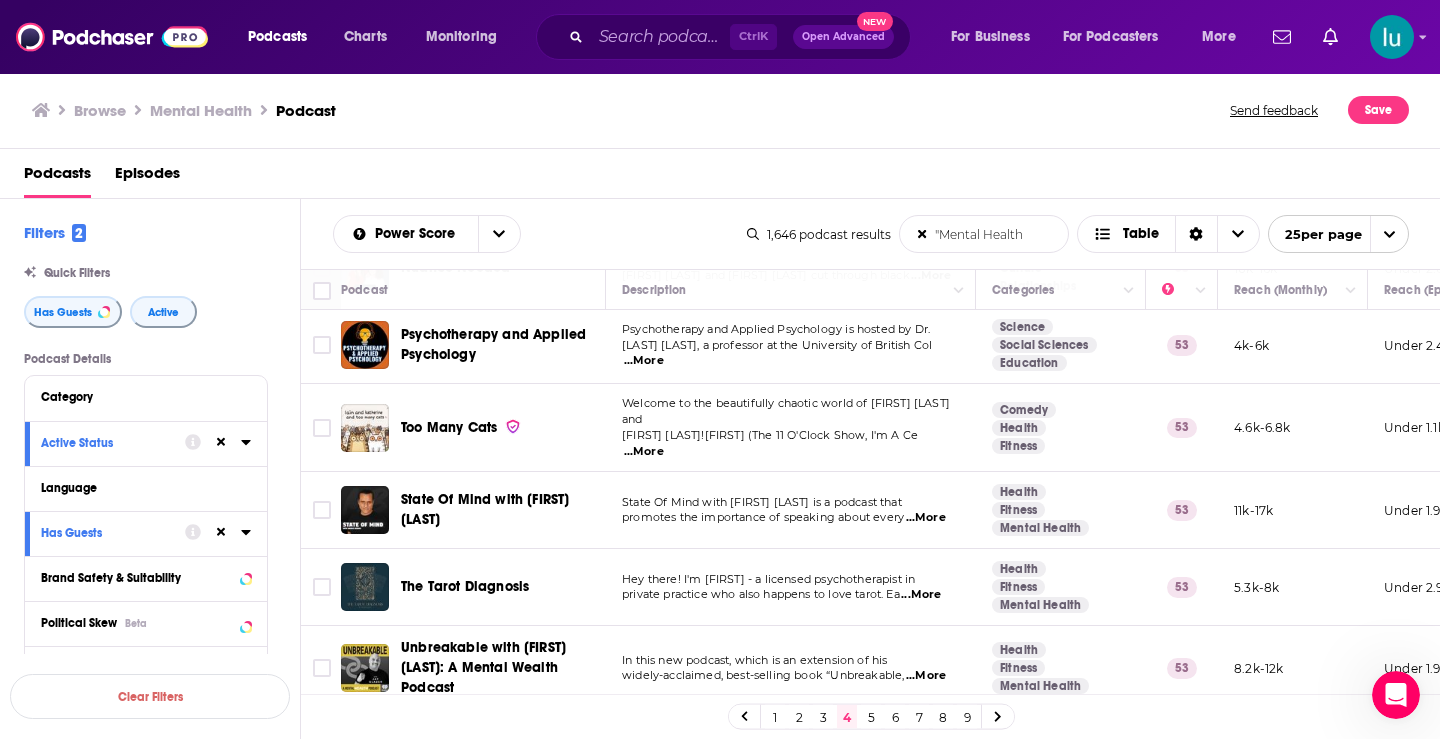 click on "...More" at bounding box center (926, 518) 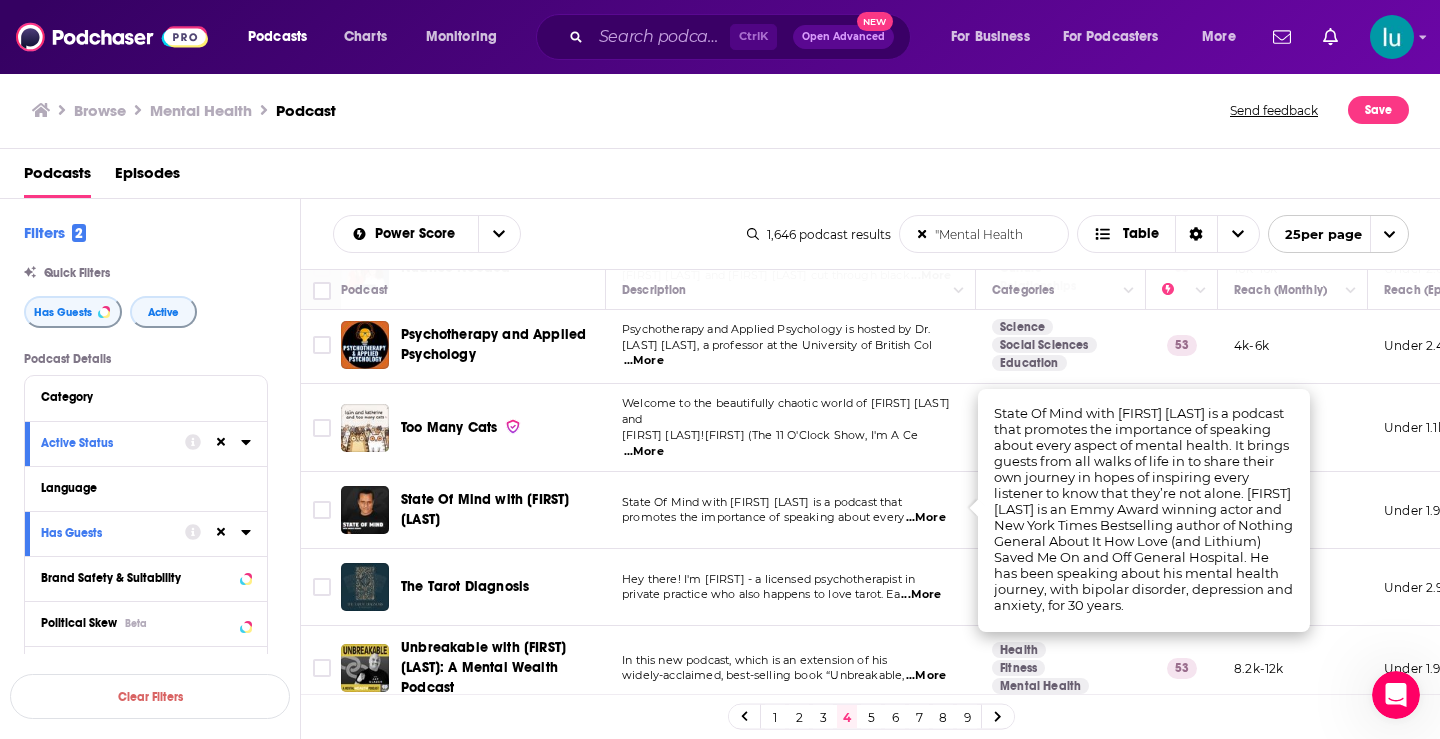 click on "...More" at bounding box center [926, 676] 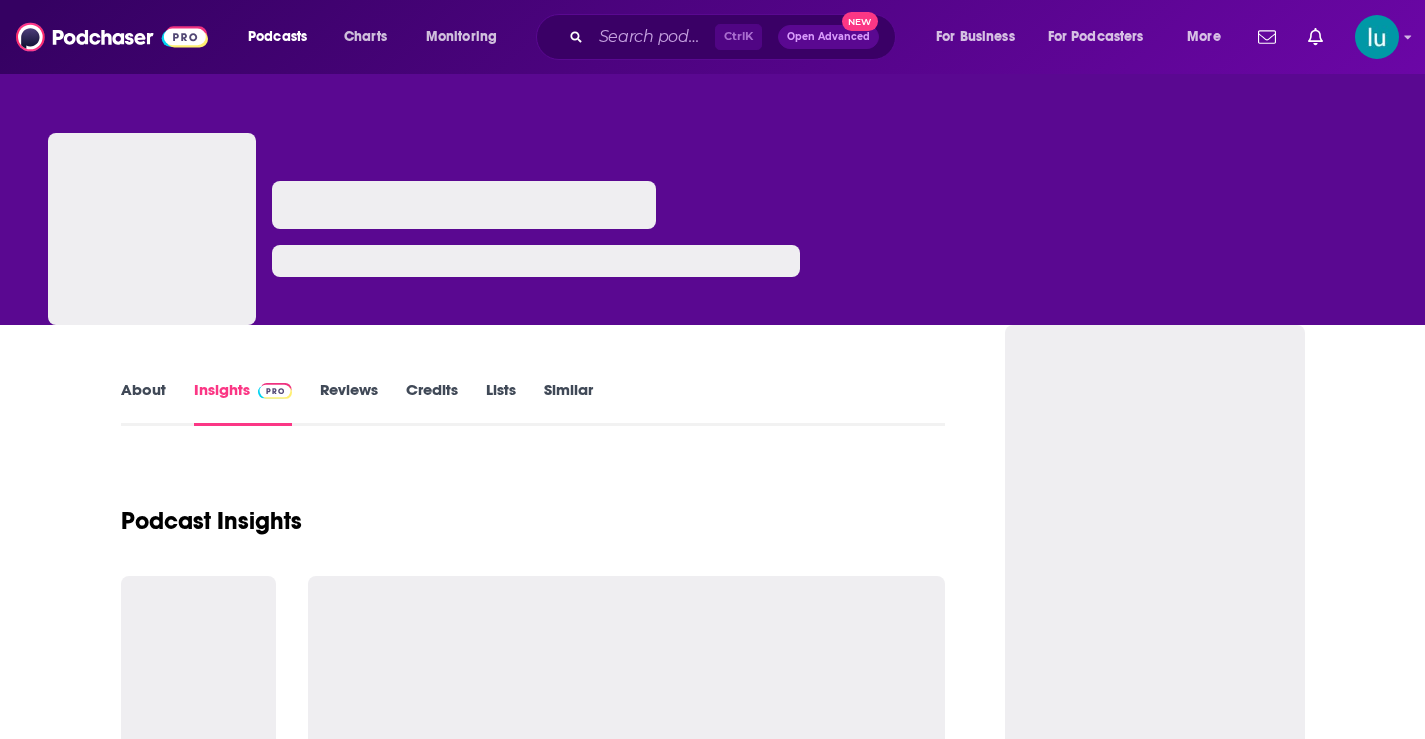 scroll, scrollTop: 0, scrollLeft: 0, axis: both 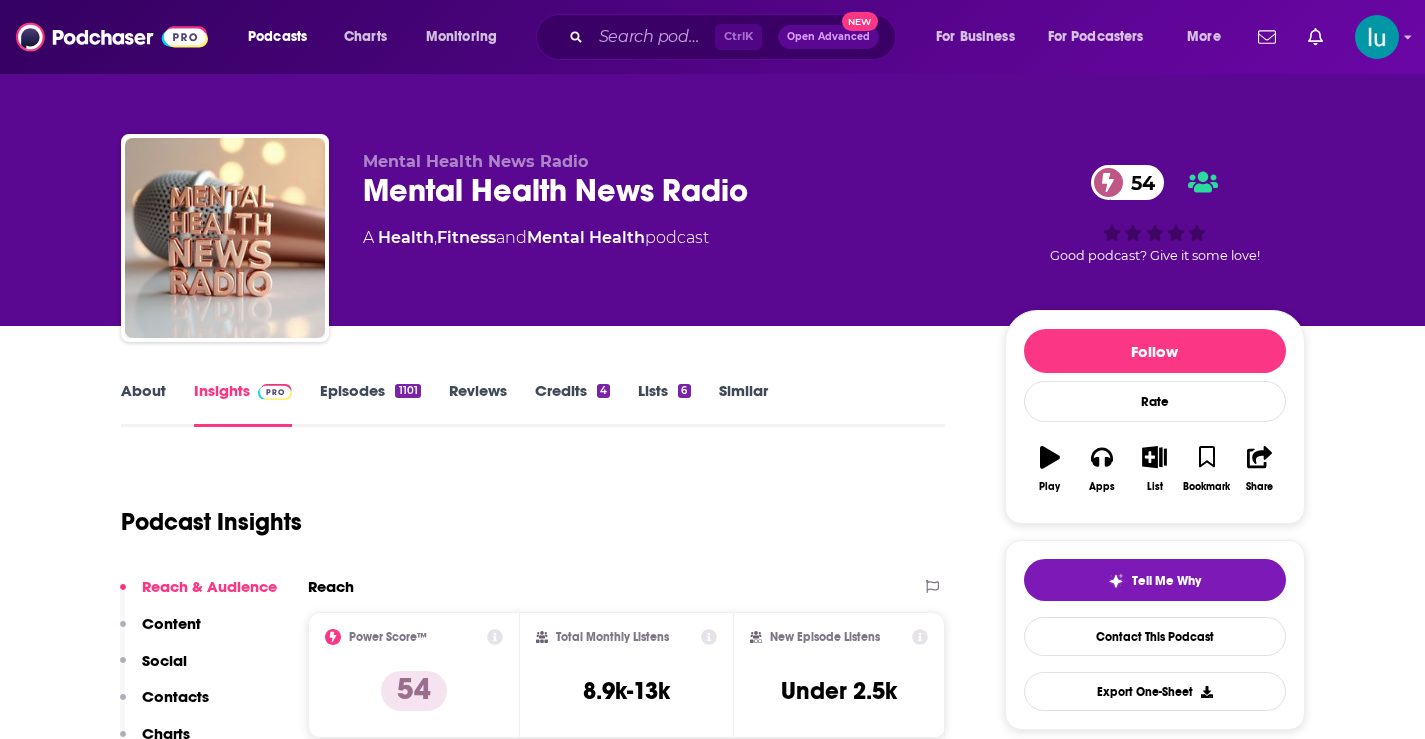 click on "Episodes 1101" at bounding box center (370, 404) 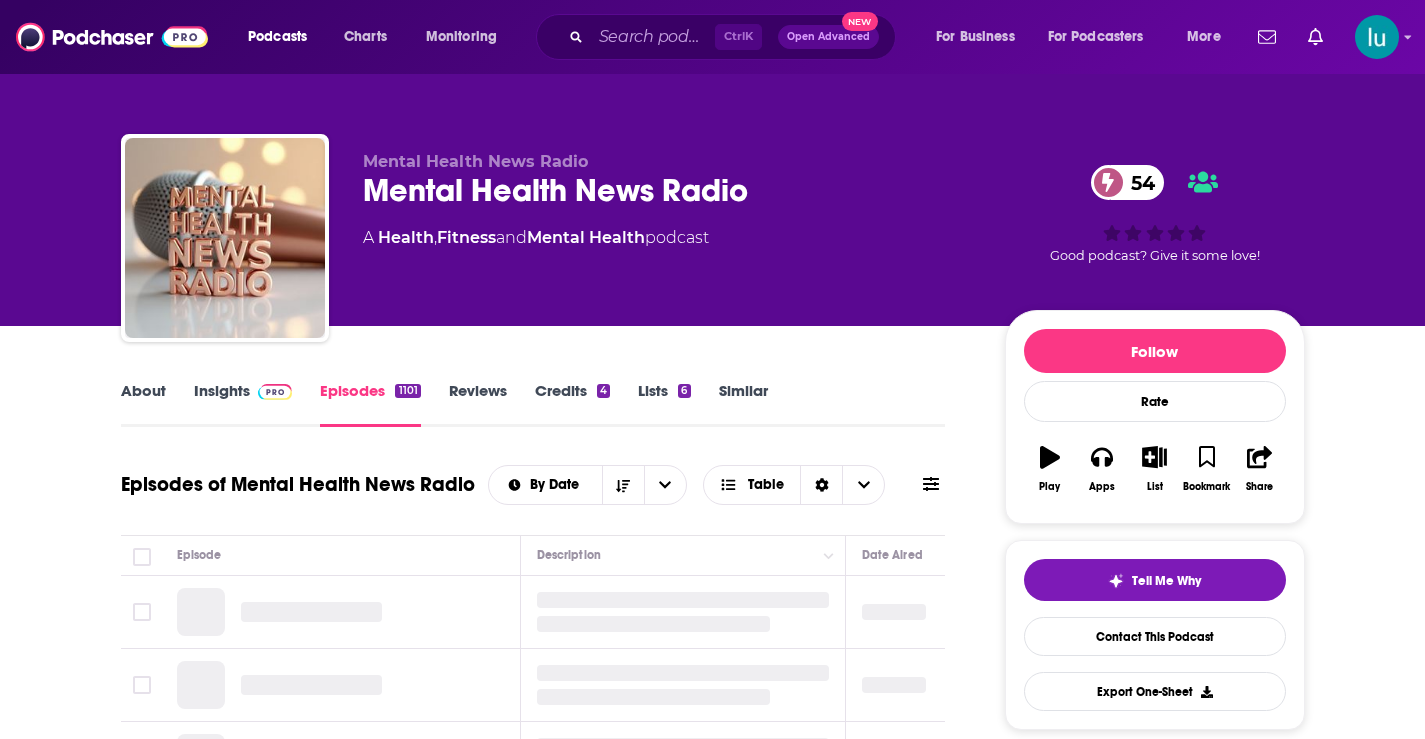 scroll, scrollTop: 85, scrollLeft: 0, axis: vertical 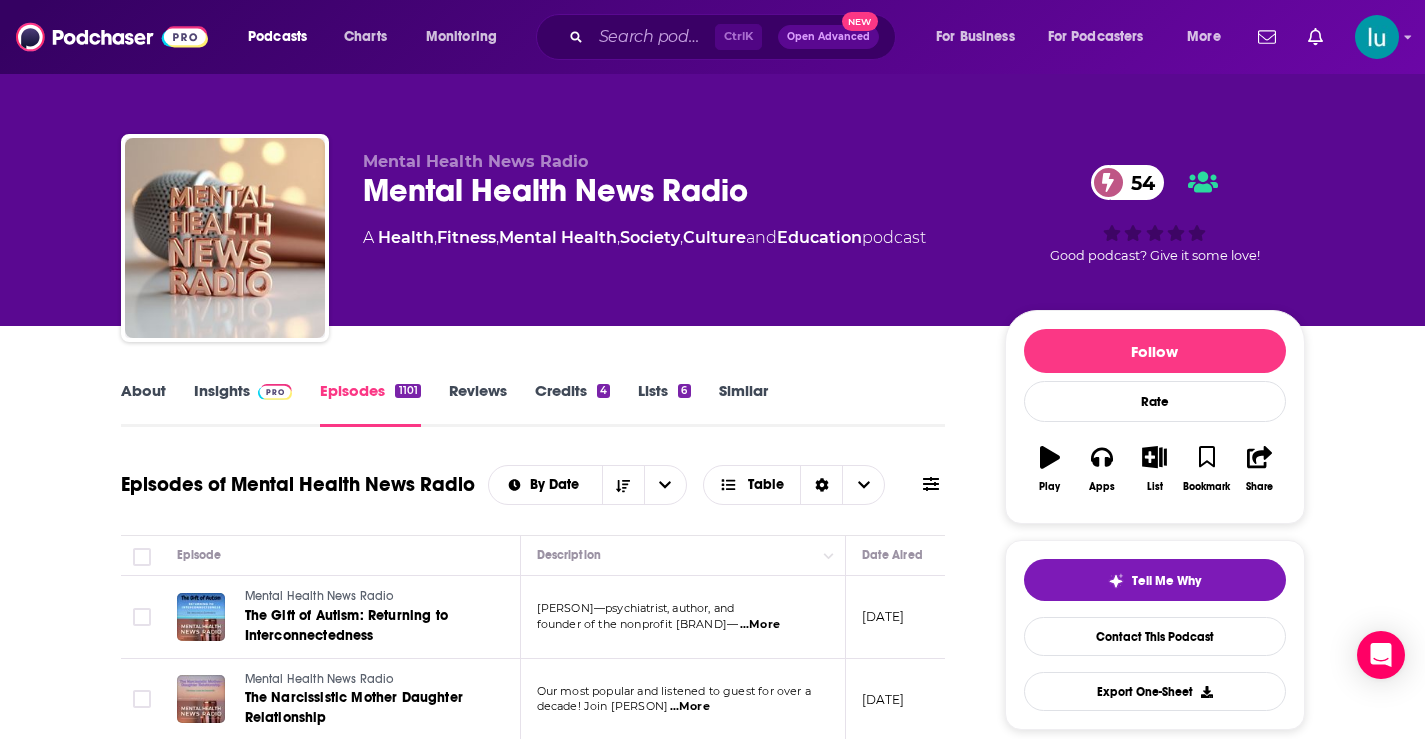 click on "Insights" at bounding box center (243, 404) 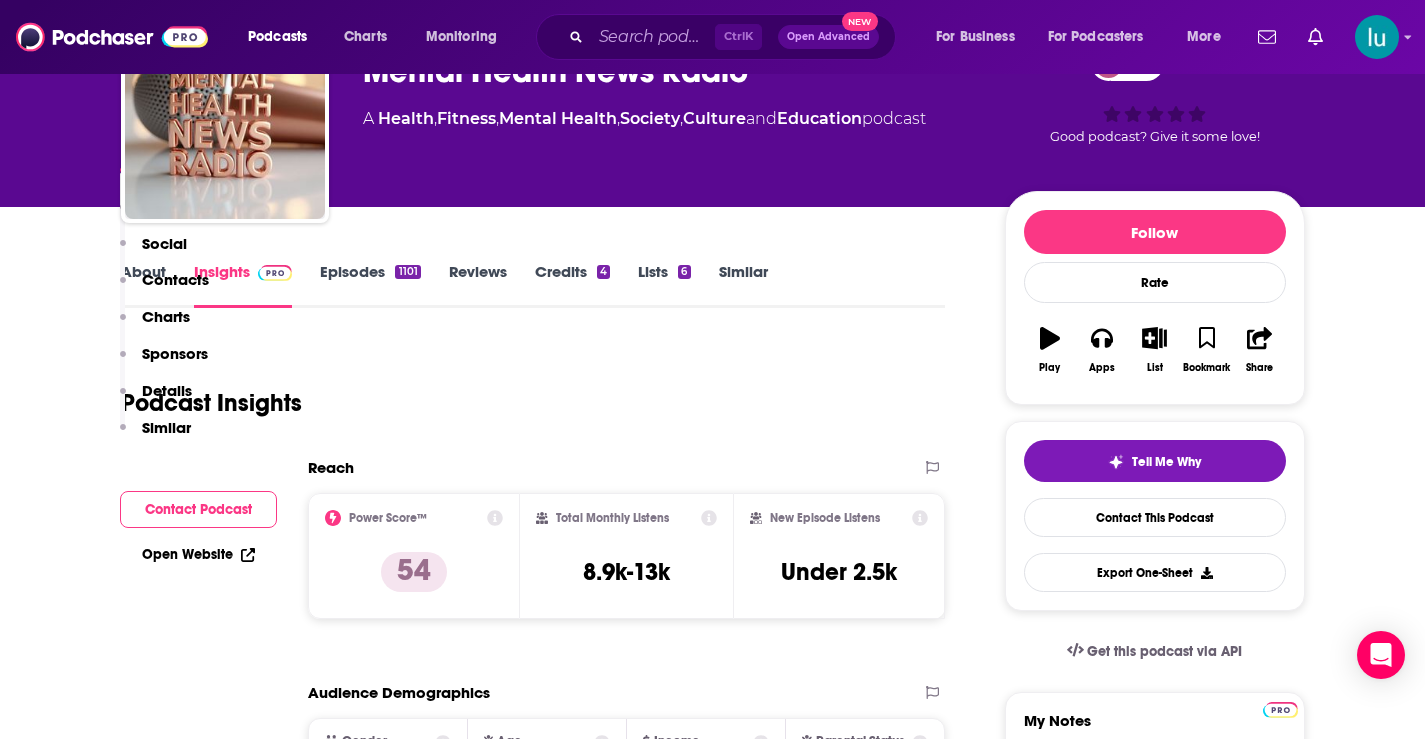 scroll, scrollTop: 1805, scrollLeft: 0, axis: vertical 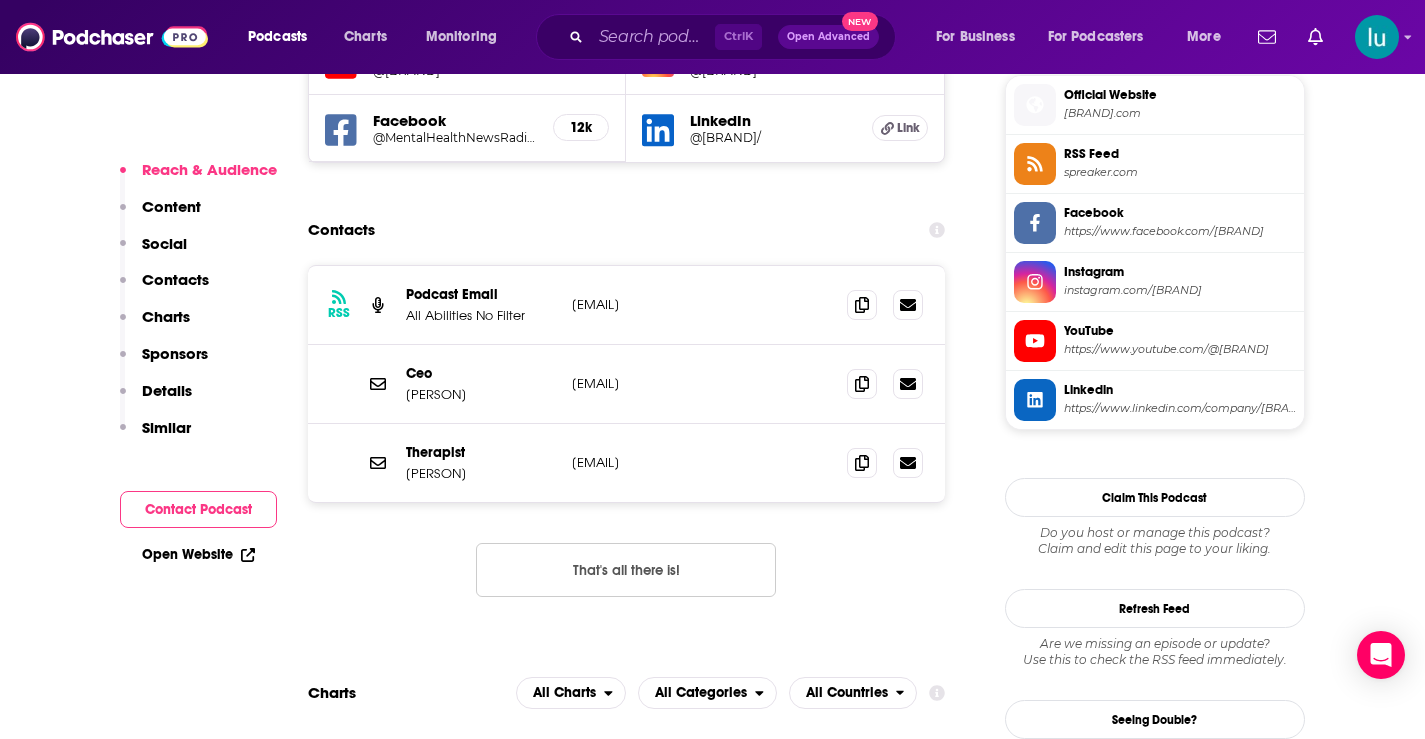 drag, startPoint x: 733, startPoint y: 309, endPoint x: 561, endPoint y: 311, distance: 172.01163 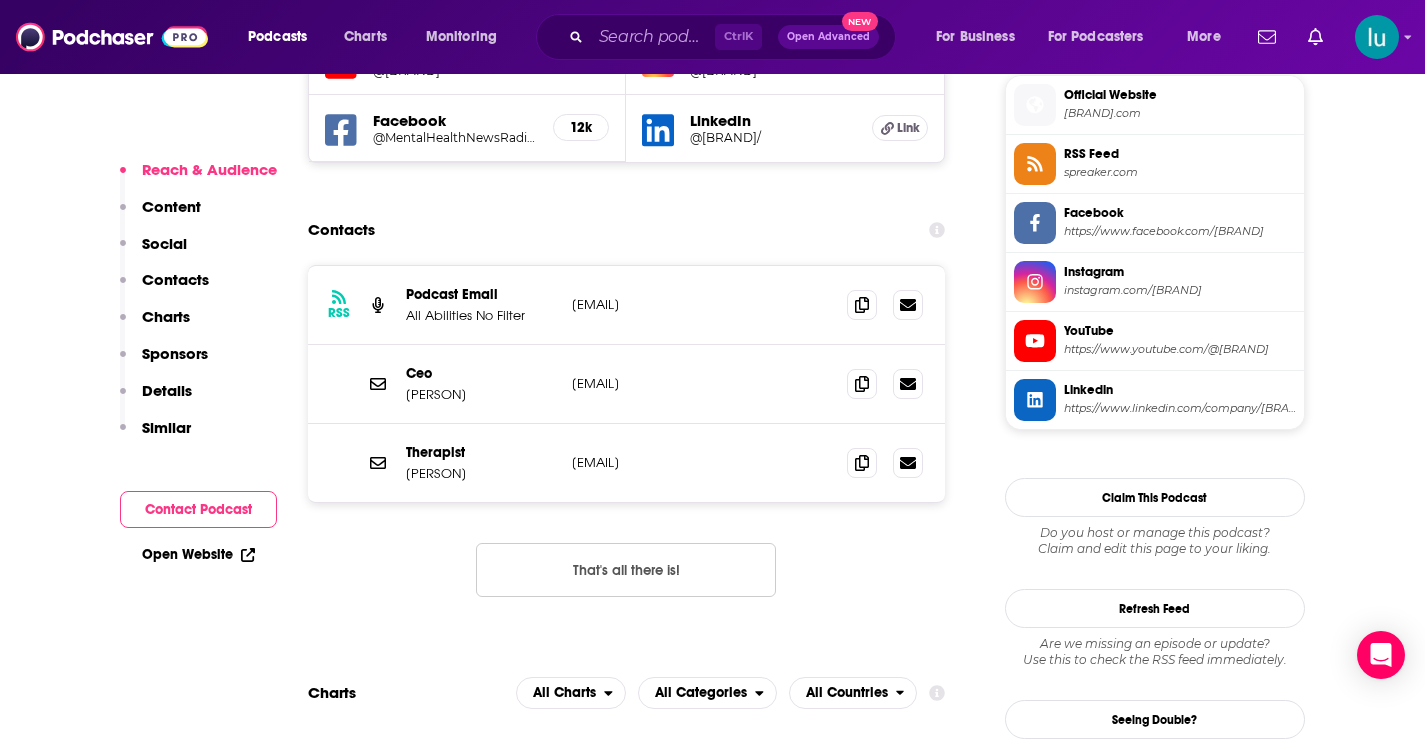 copy on "[EMAIL]" 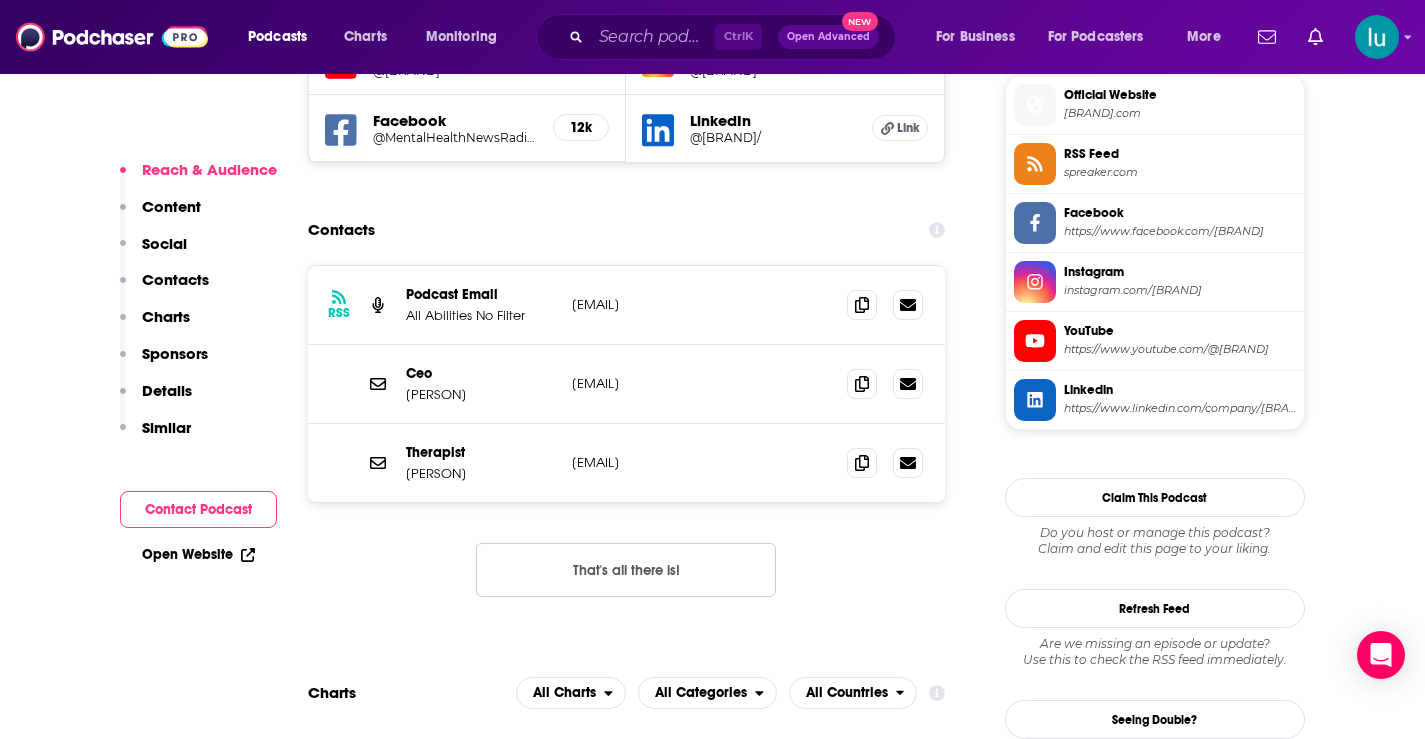 drag, startPoint x: 816, startPoint y: 465, endPoint x: 563, endPoint y: 468, distance: 253.01779 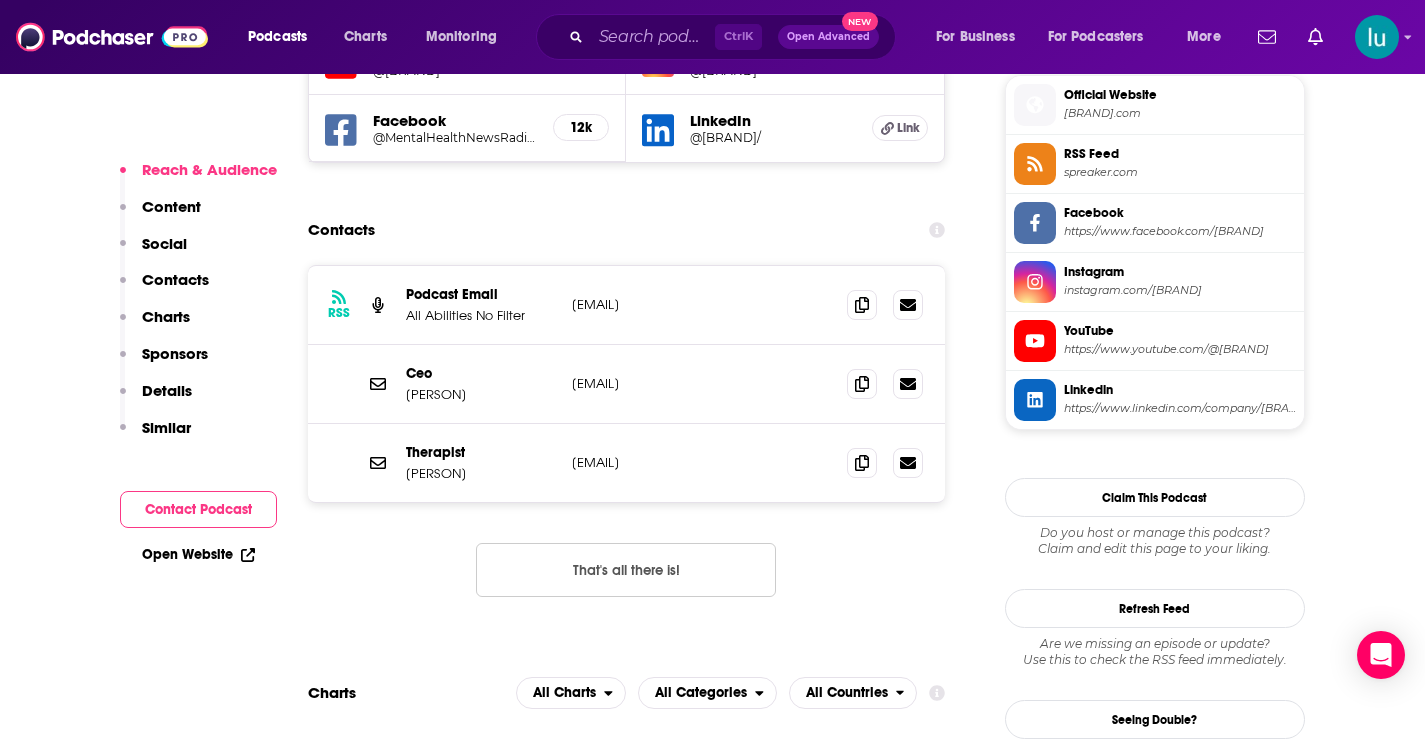 copy on "melanie@mentalhealthnewsradio.com" 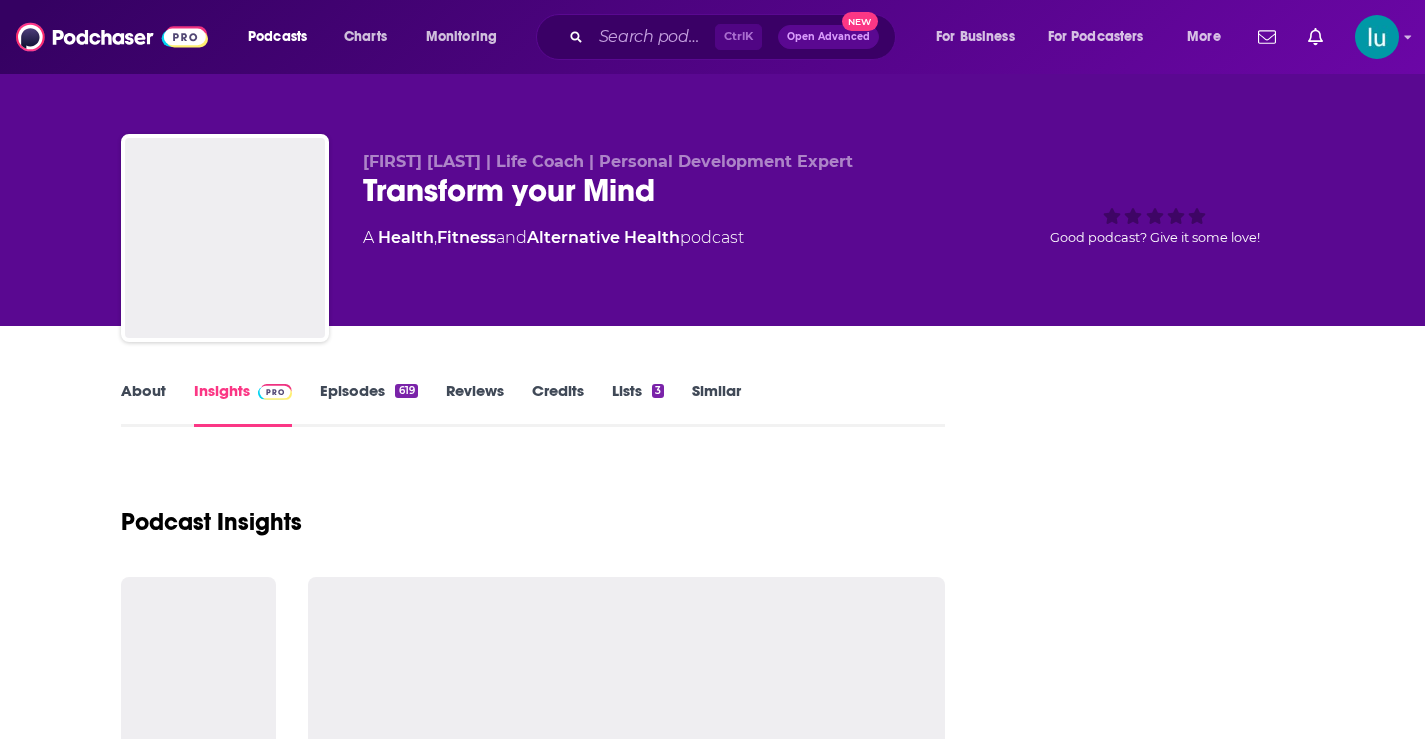 scroll, scrollTop: 0, scrollLeft: 0, axis: both 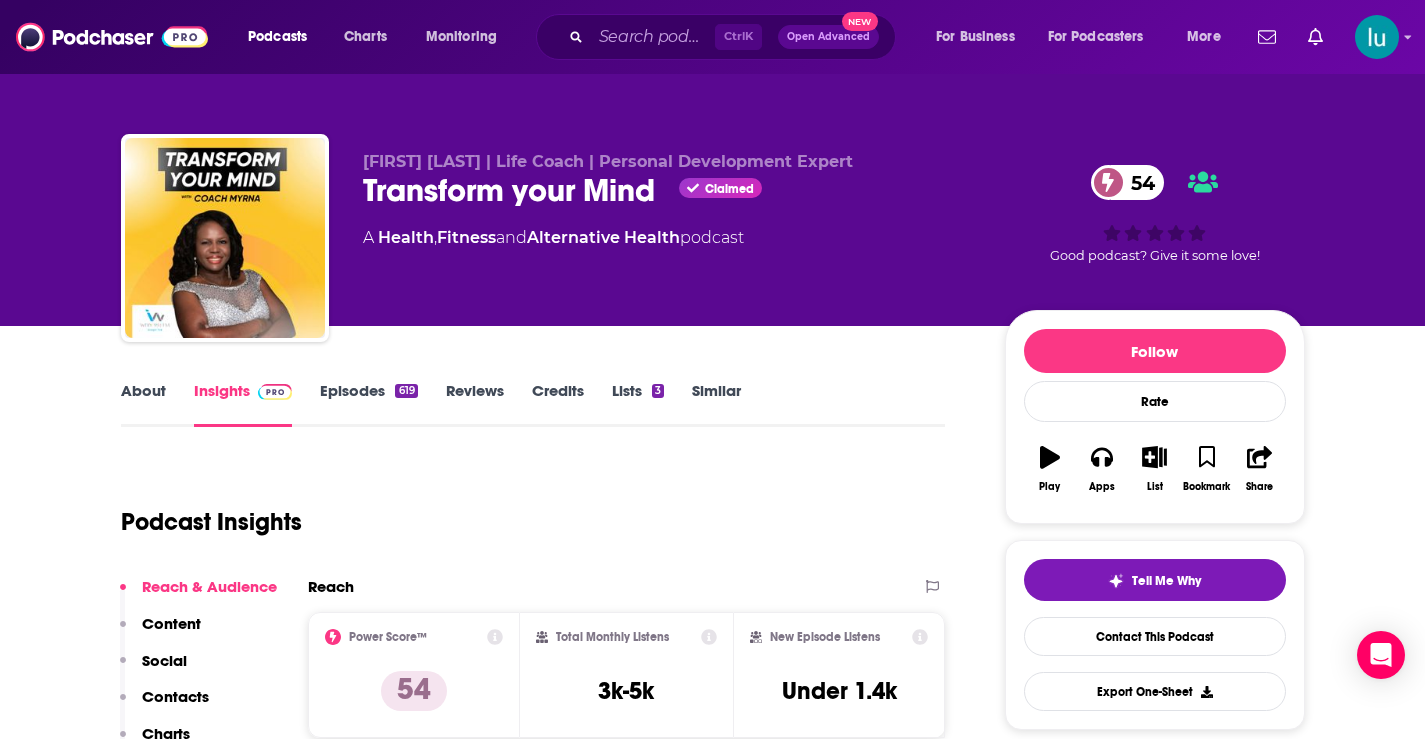 click on "About" at bounding box center (143, 404) 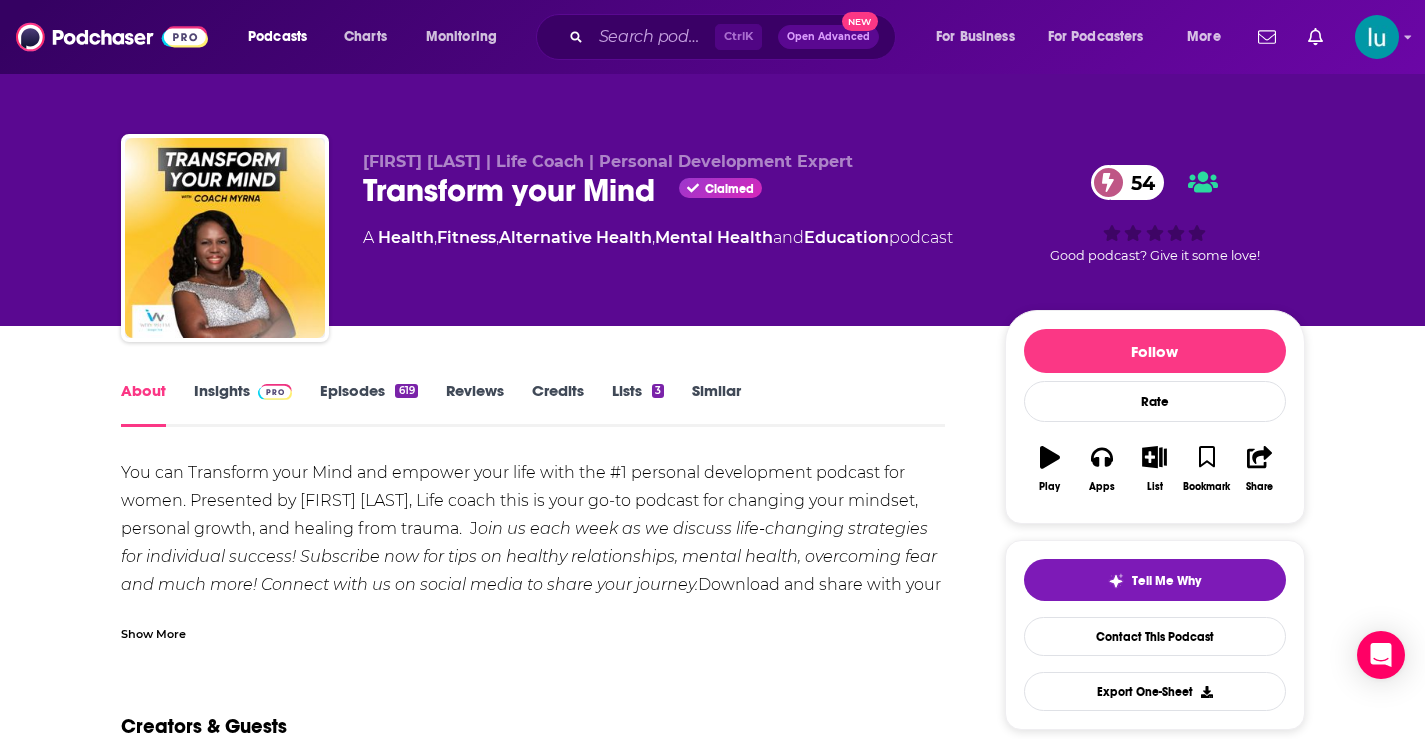 click on "Insights" at bounding box center [243, 404] 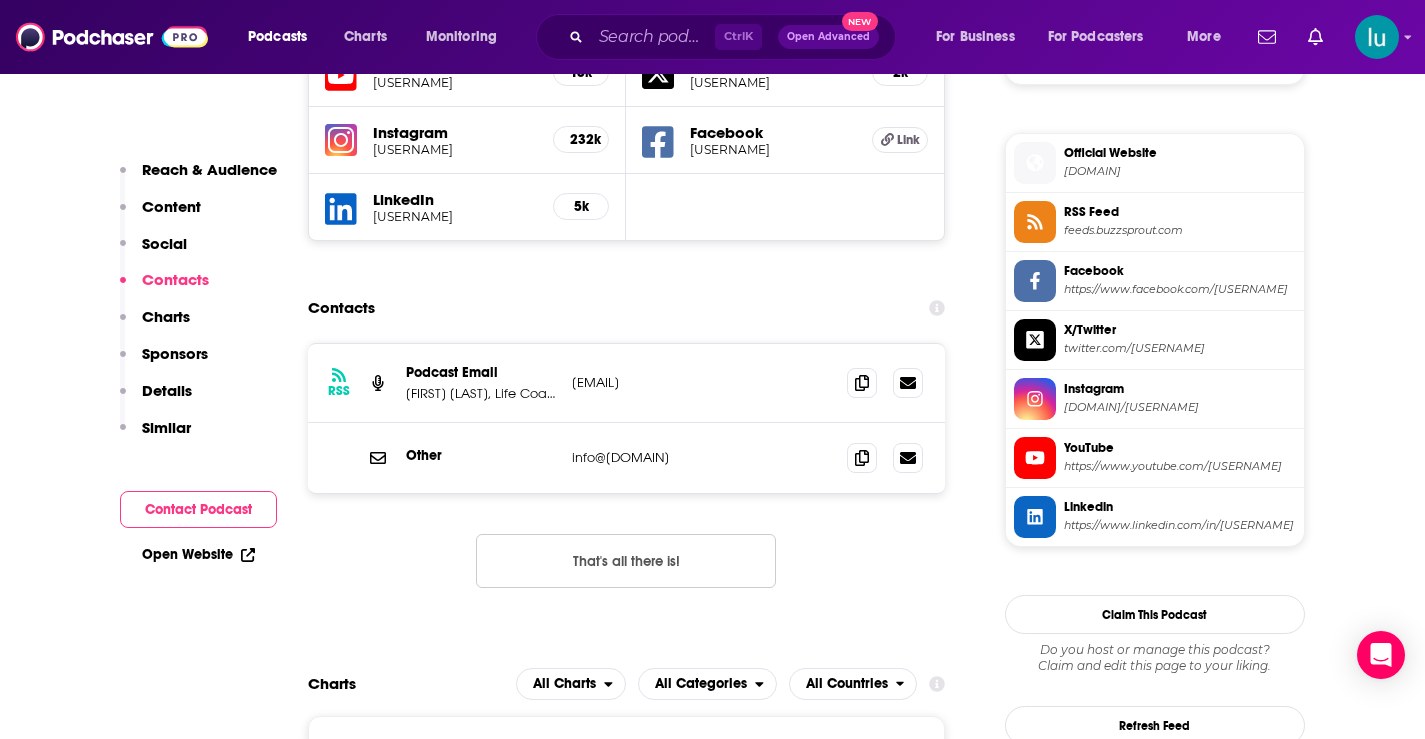 scroll, scrollTop: 1791, scrollLeft: 0, axis: vertical 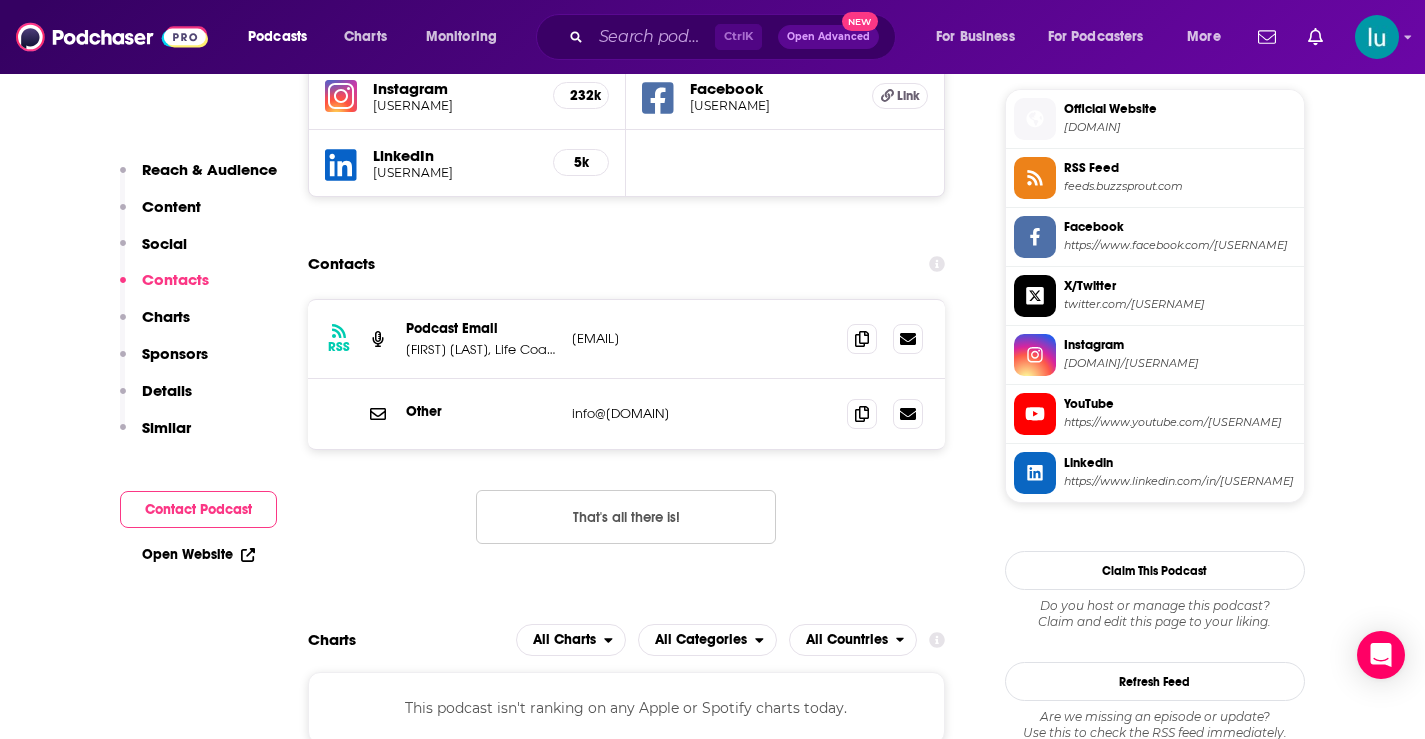 drag, startPoint x: 735, startPoint y: 334, endPoint x: 578, endPoint y: 342, distance: 157.20369 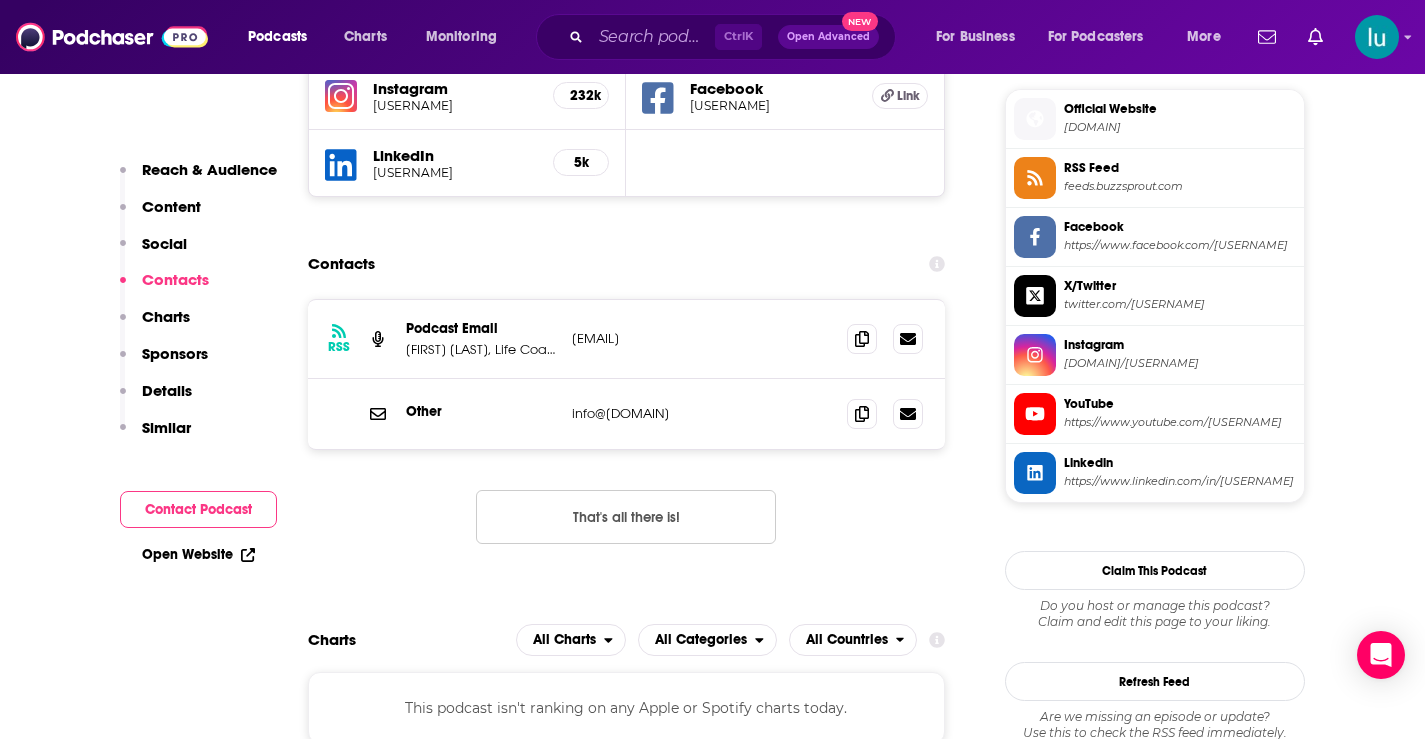 copy on "myoung353@gmail.com" 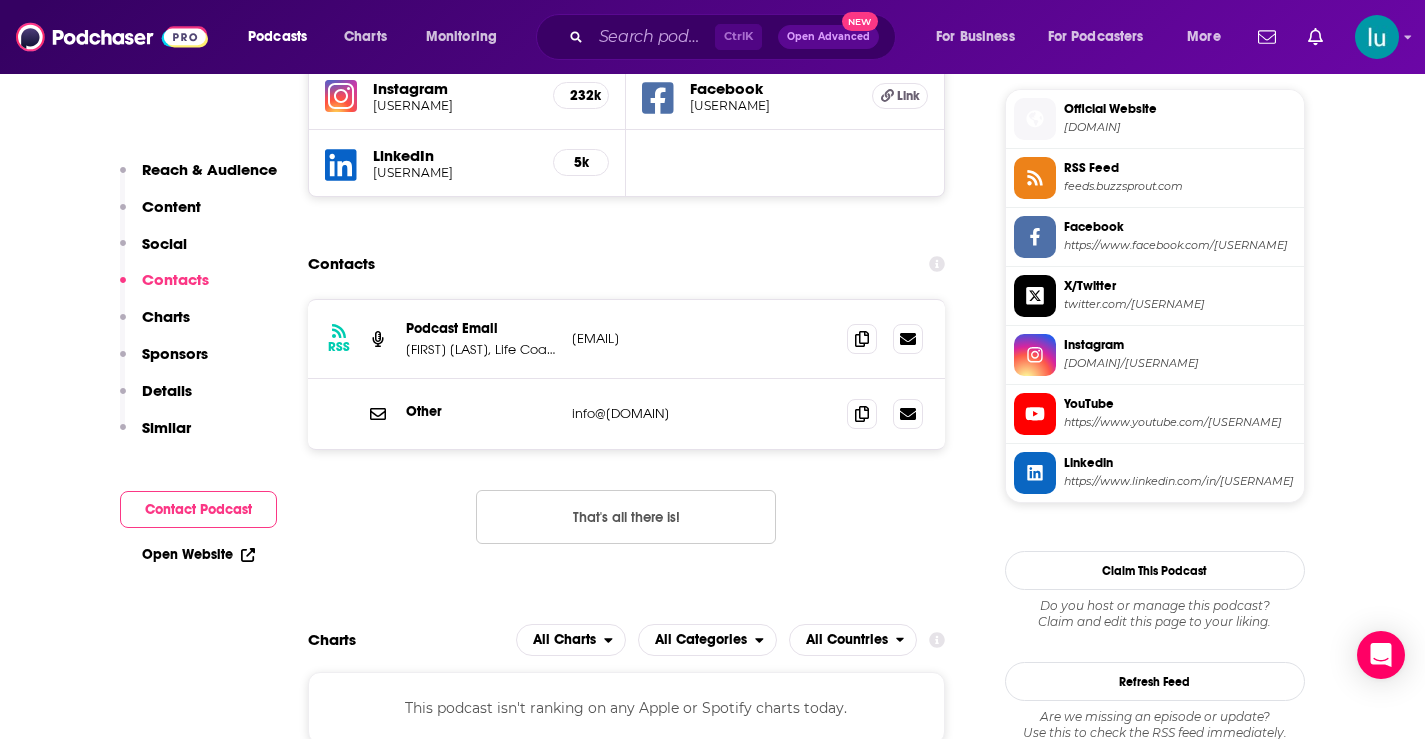 drag, startPoint x: 682, startPoint y: 416, endPoint x: 581, endPoint y: 408, distance: 101.31634 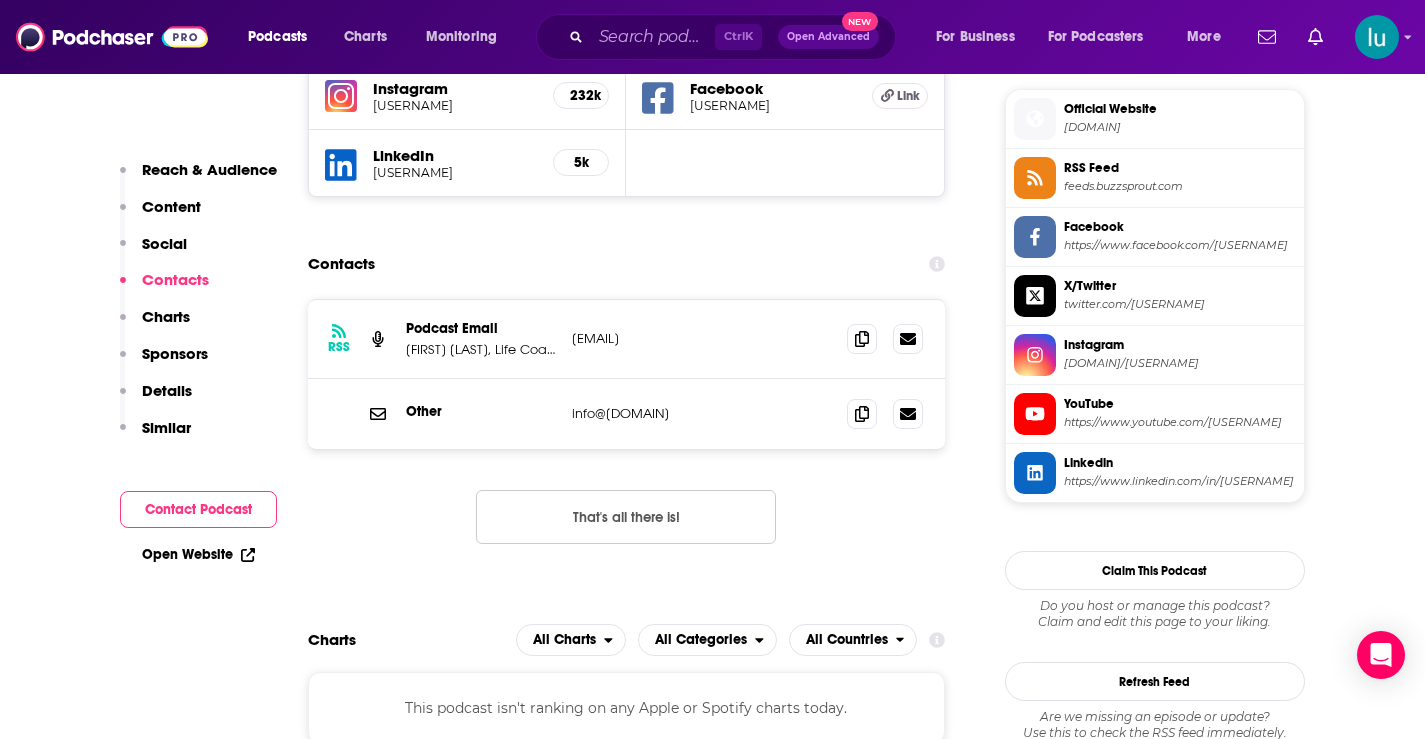 copy on "info@myhelps.us" 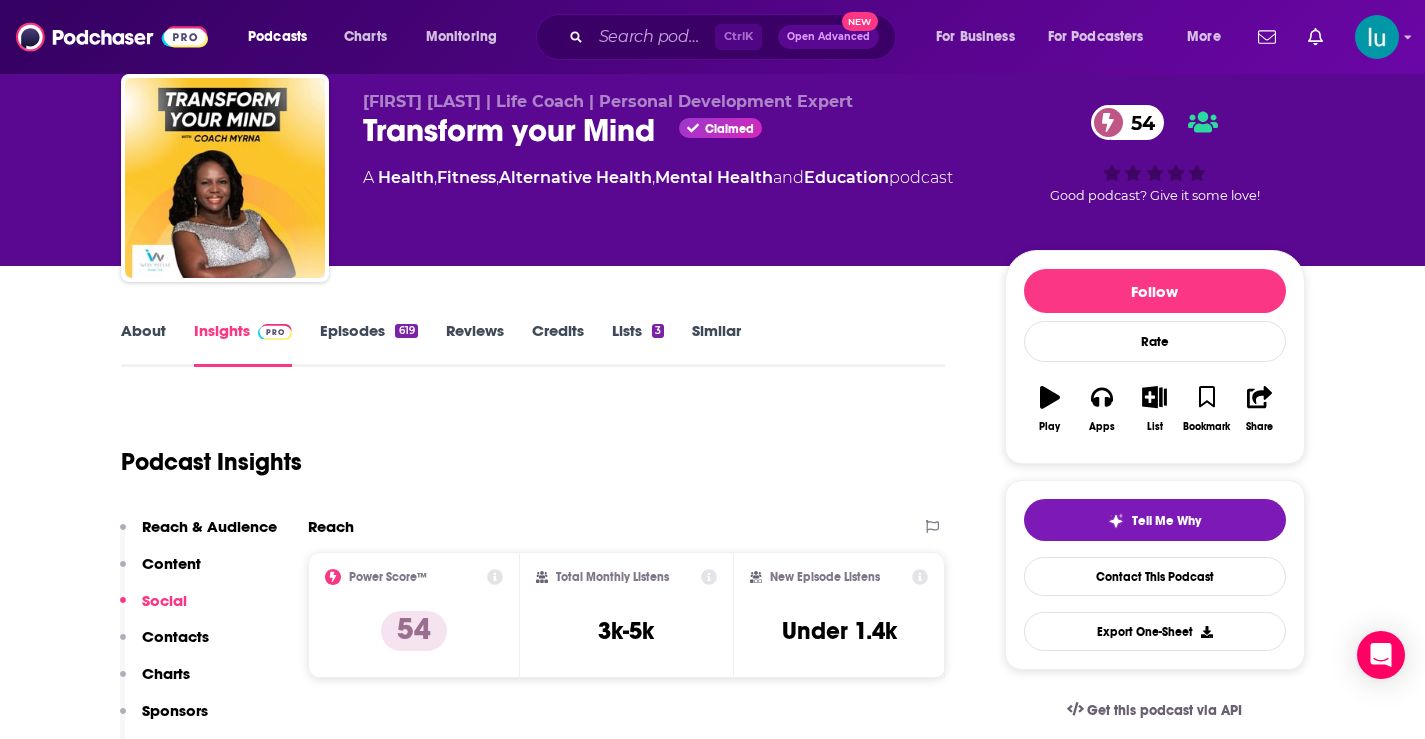 scroll, scrollTop: 0, scrollLeft: 0, axis: both 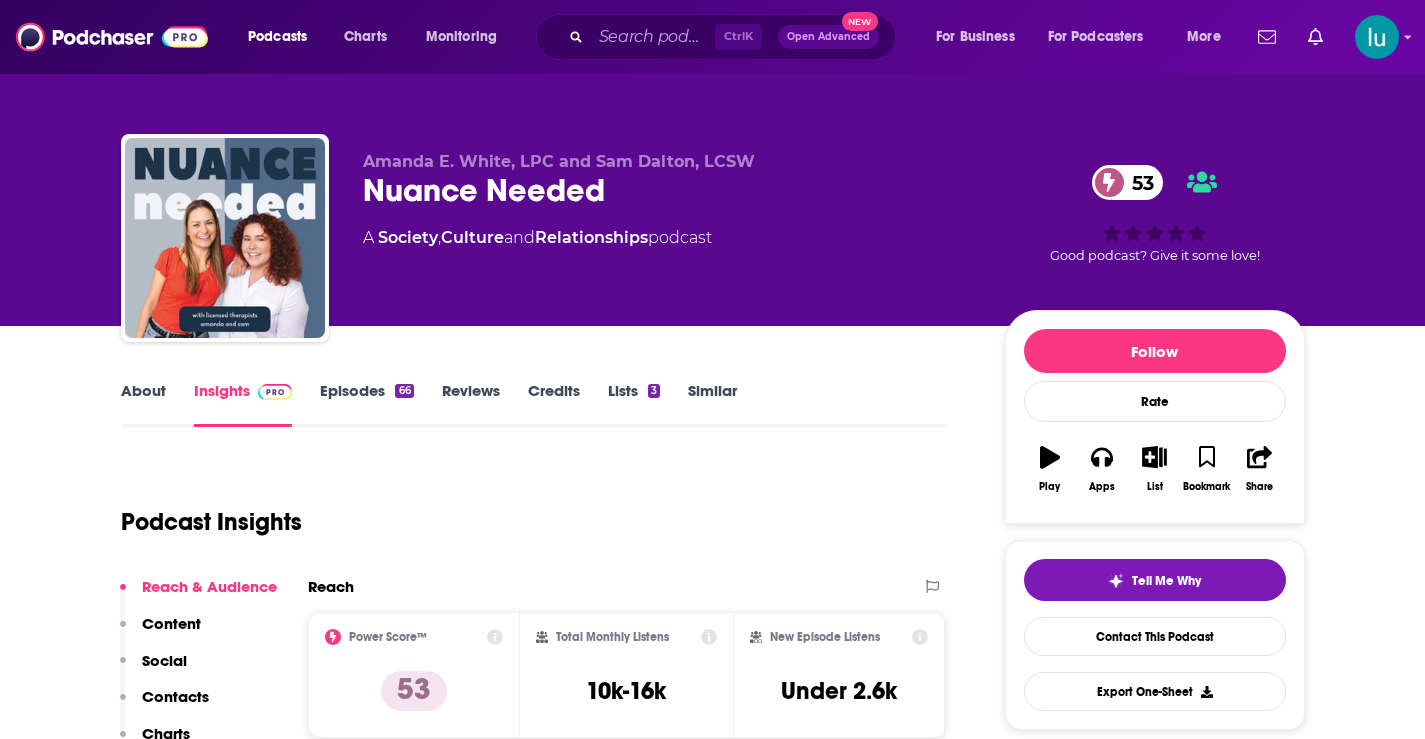 click on "Episodes 66" at bounding box center (366, 404) 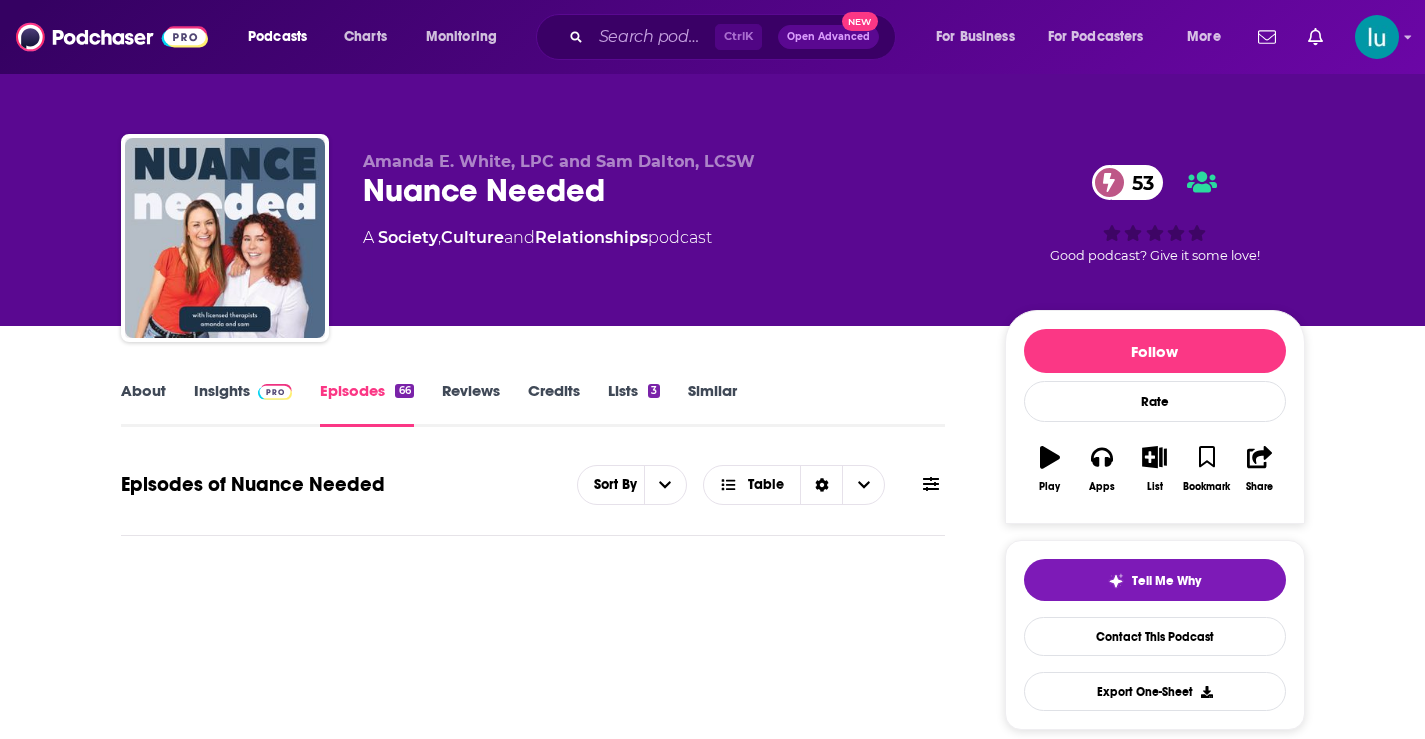 scroll, scrollTop: 0, scrollLeft: 0, axis: both 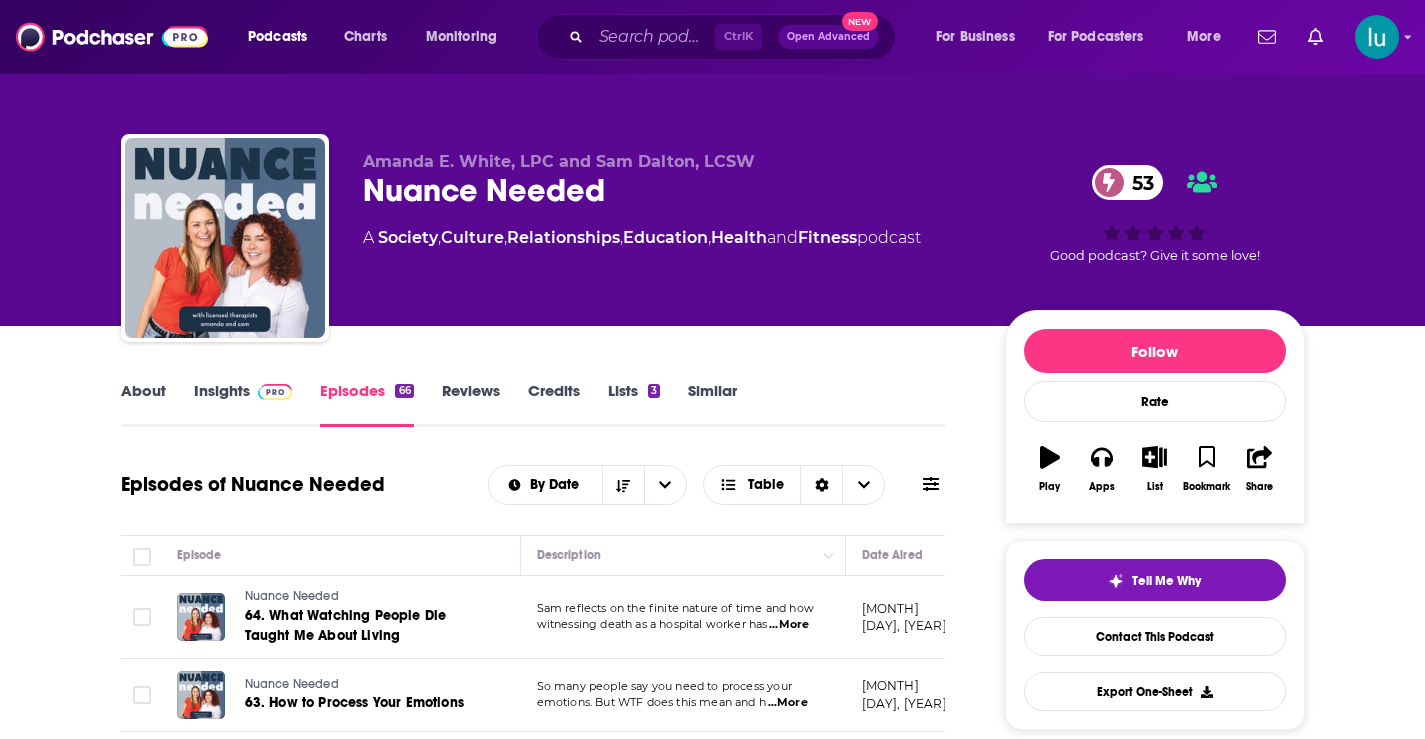 click on "Insights" at bounding box center (243, 404) 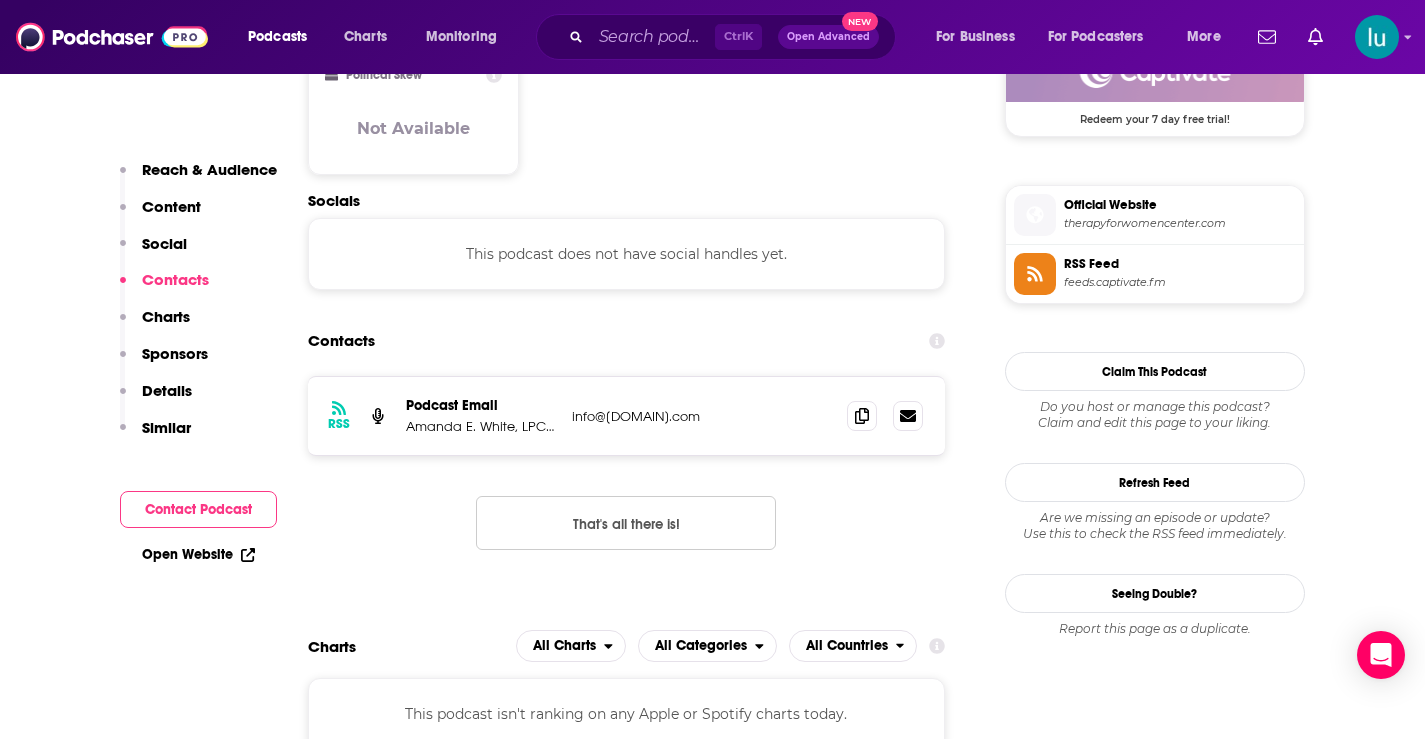 scroll, scrollTop: 1579, scrollLeft: 0, axis: vertical 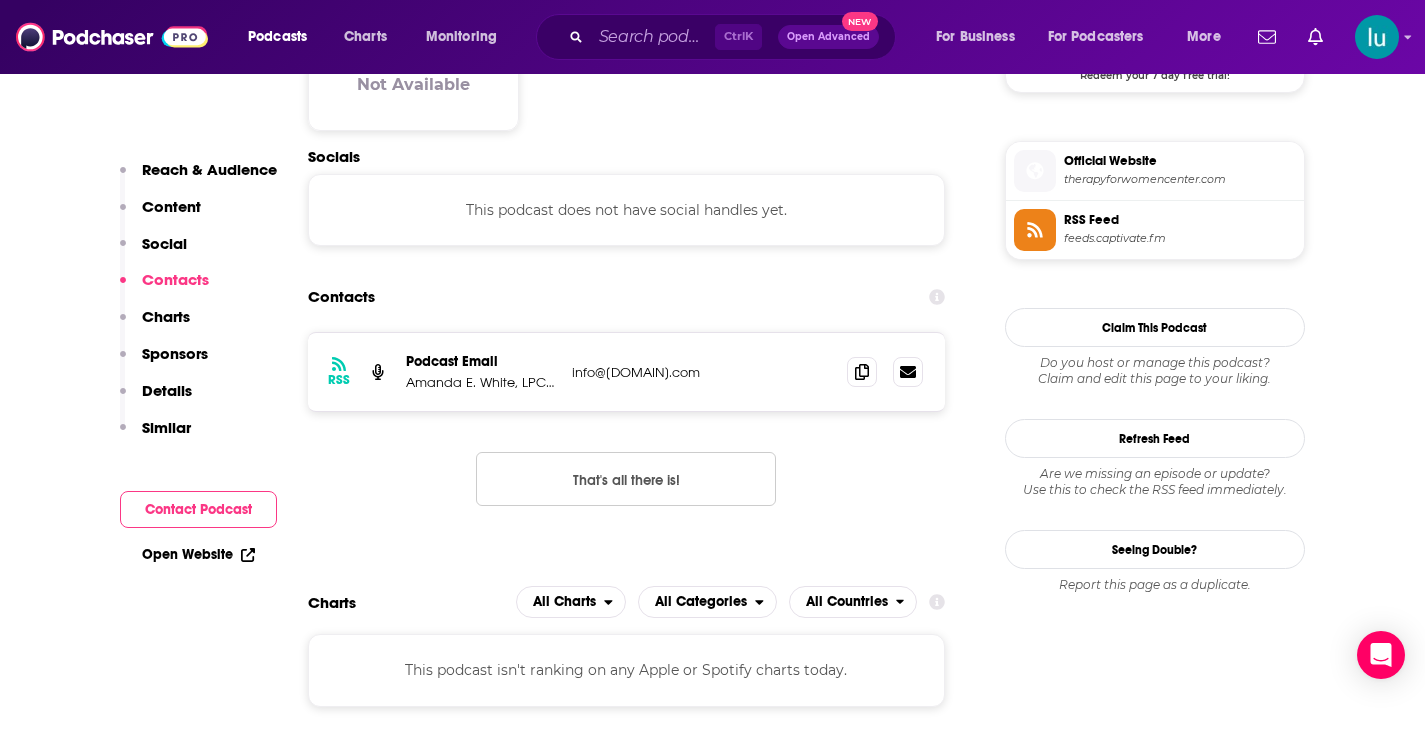 drag, startPoint x: 807, startPoint y: 368, endPoint x: 571, endPoint y: 383, distance: 236.47621 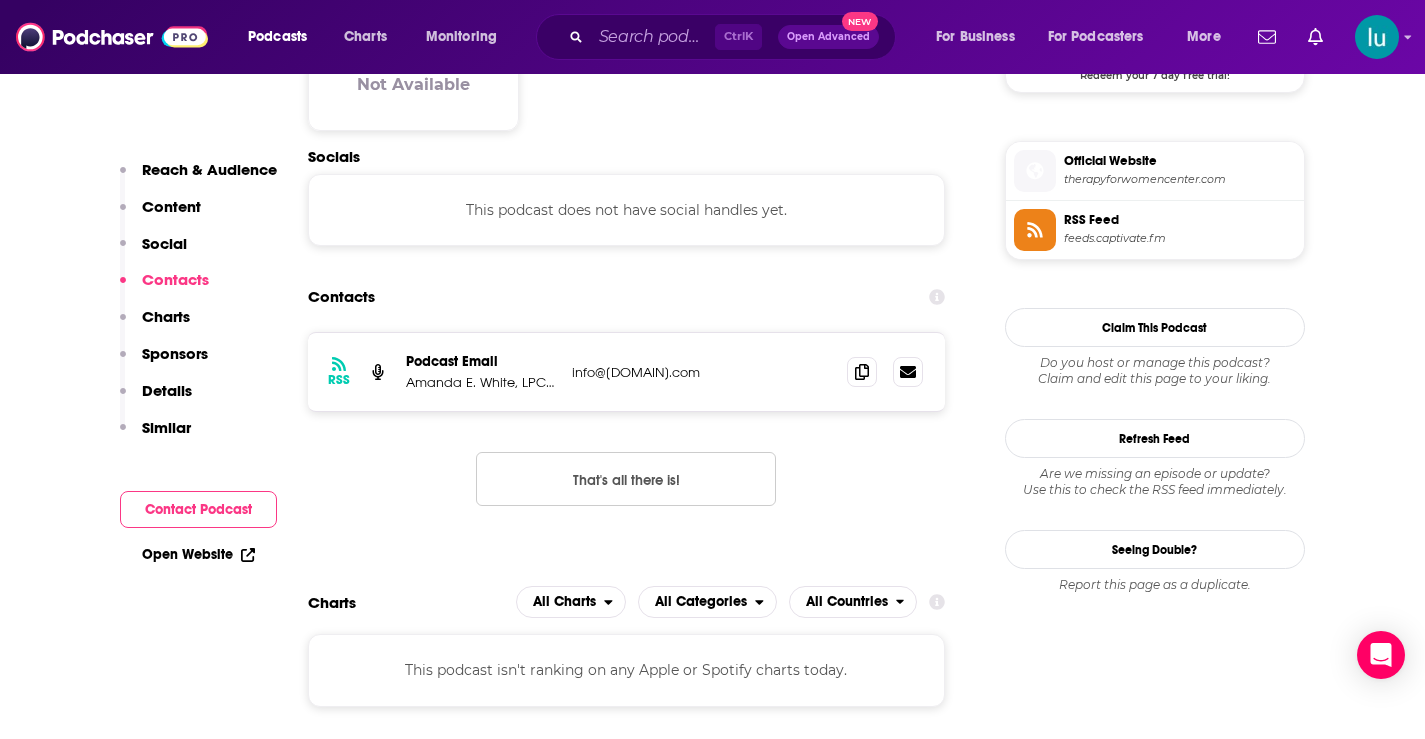 copy on "info@therapyforwomencenter.com" 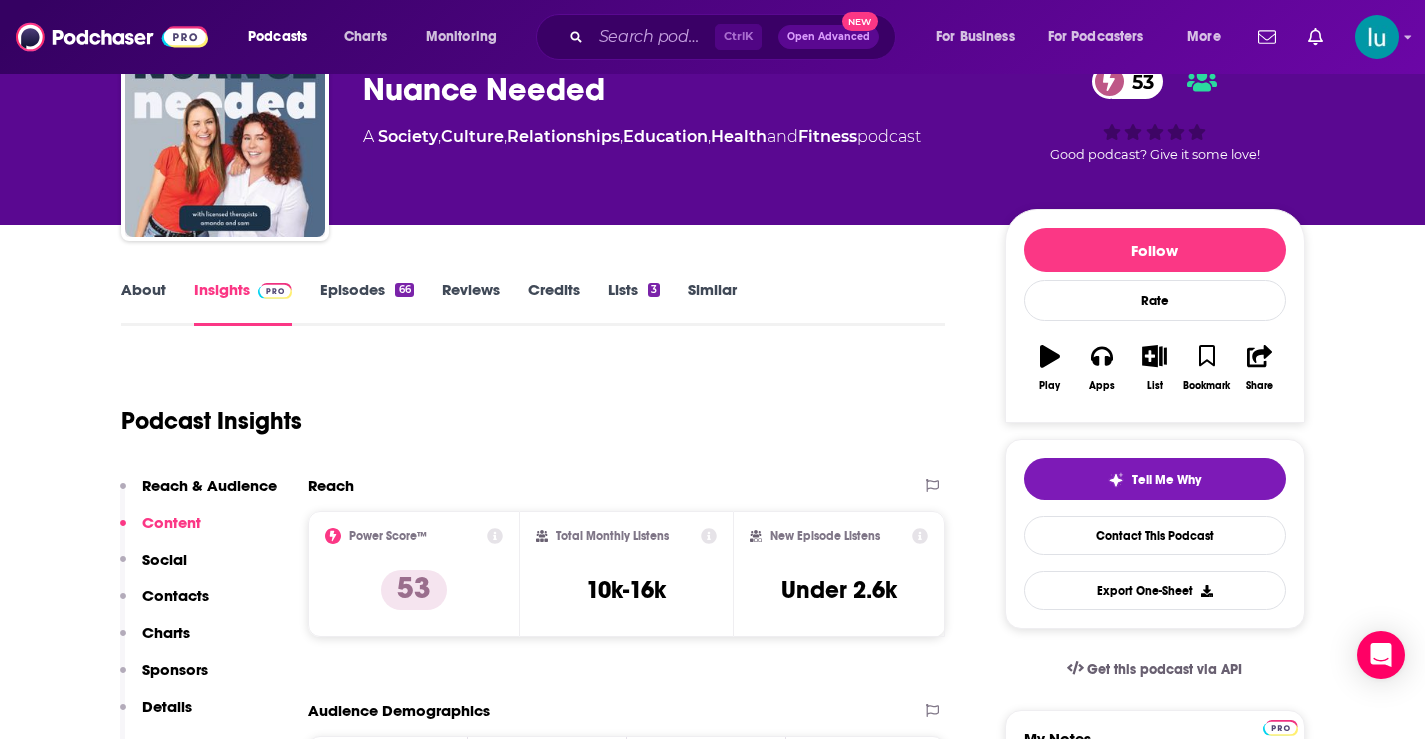 scroll, scrollTop: 0, scrollLeft: 0, axis: both 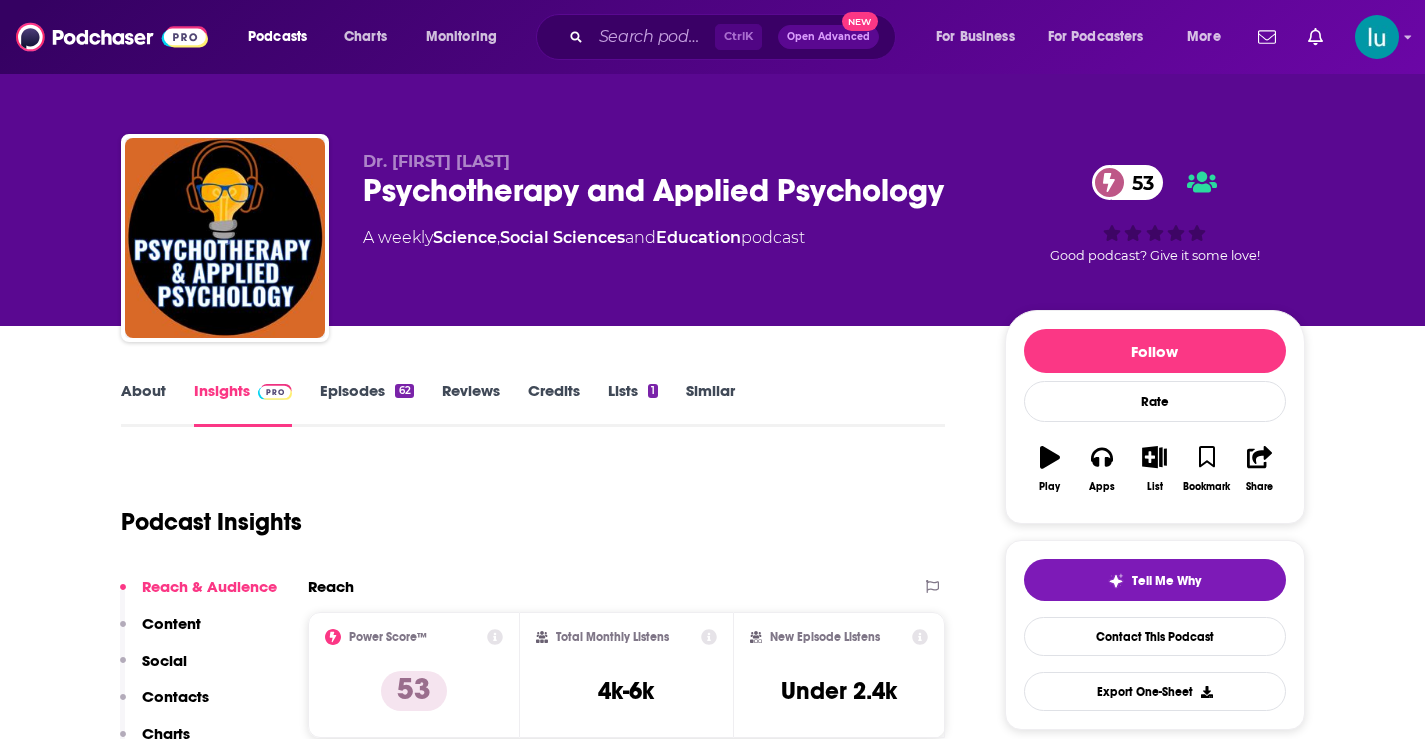 click on "About" at bounding box center [143, 404] 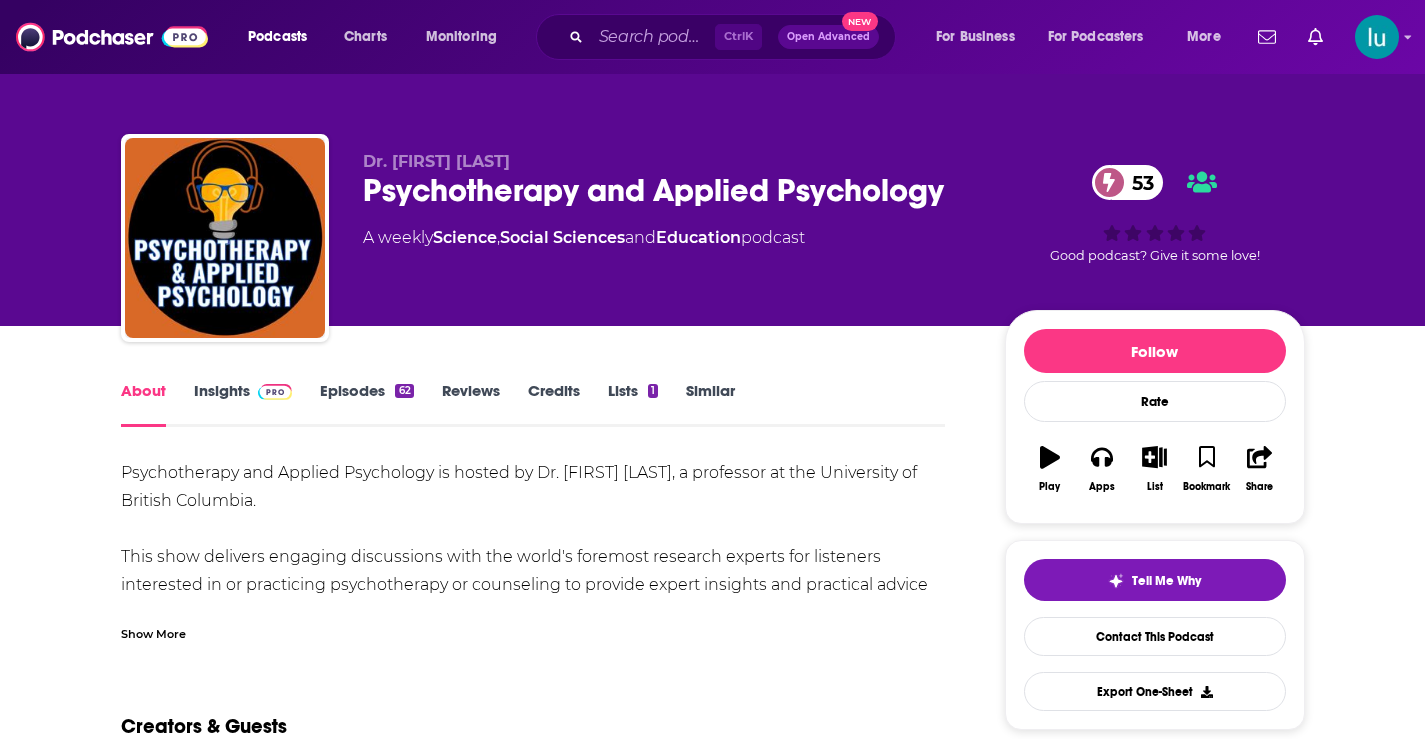 scroll, scrollTop: 0, scrollLeft: 0, axis: both 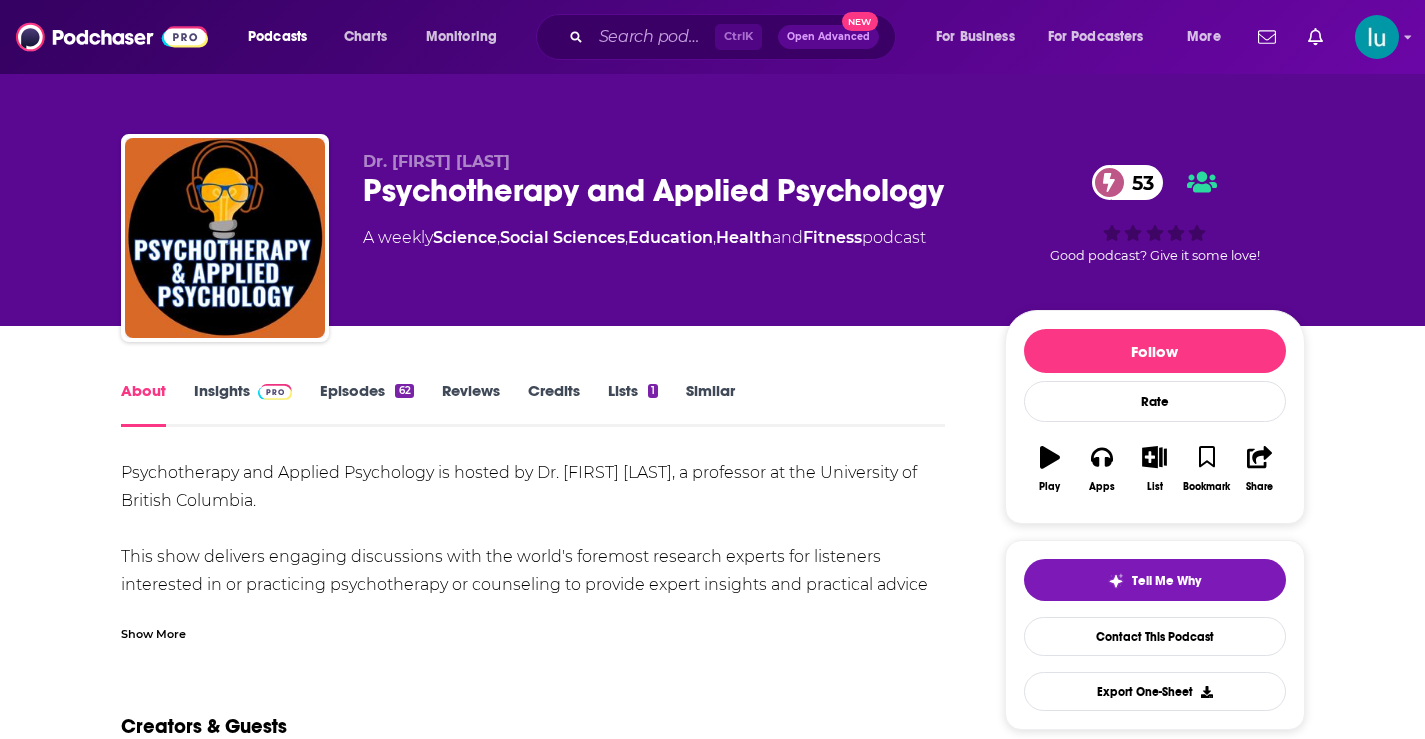 click on "Show More" at bounding box center (153, 632) 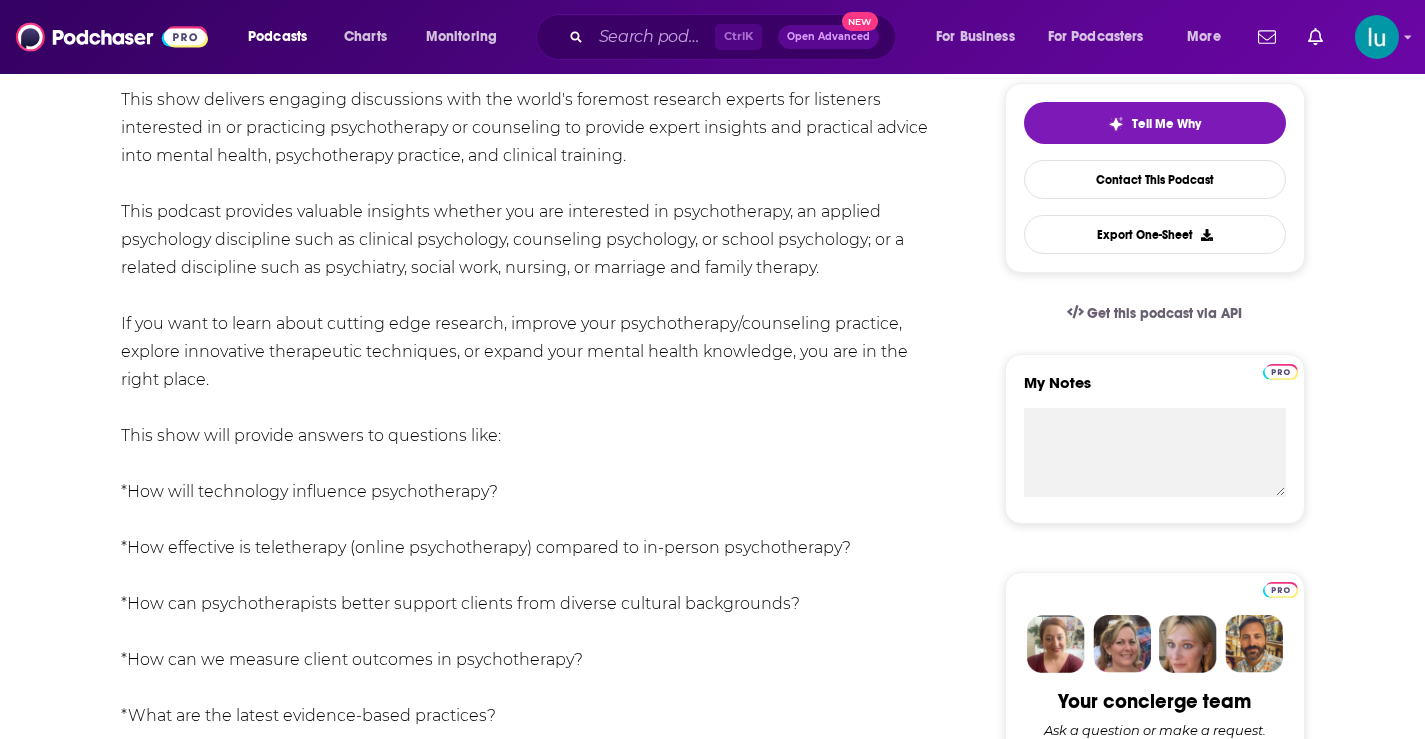 scroll, scrollTop: 308, scrollLeft: 0, axis: vertical 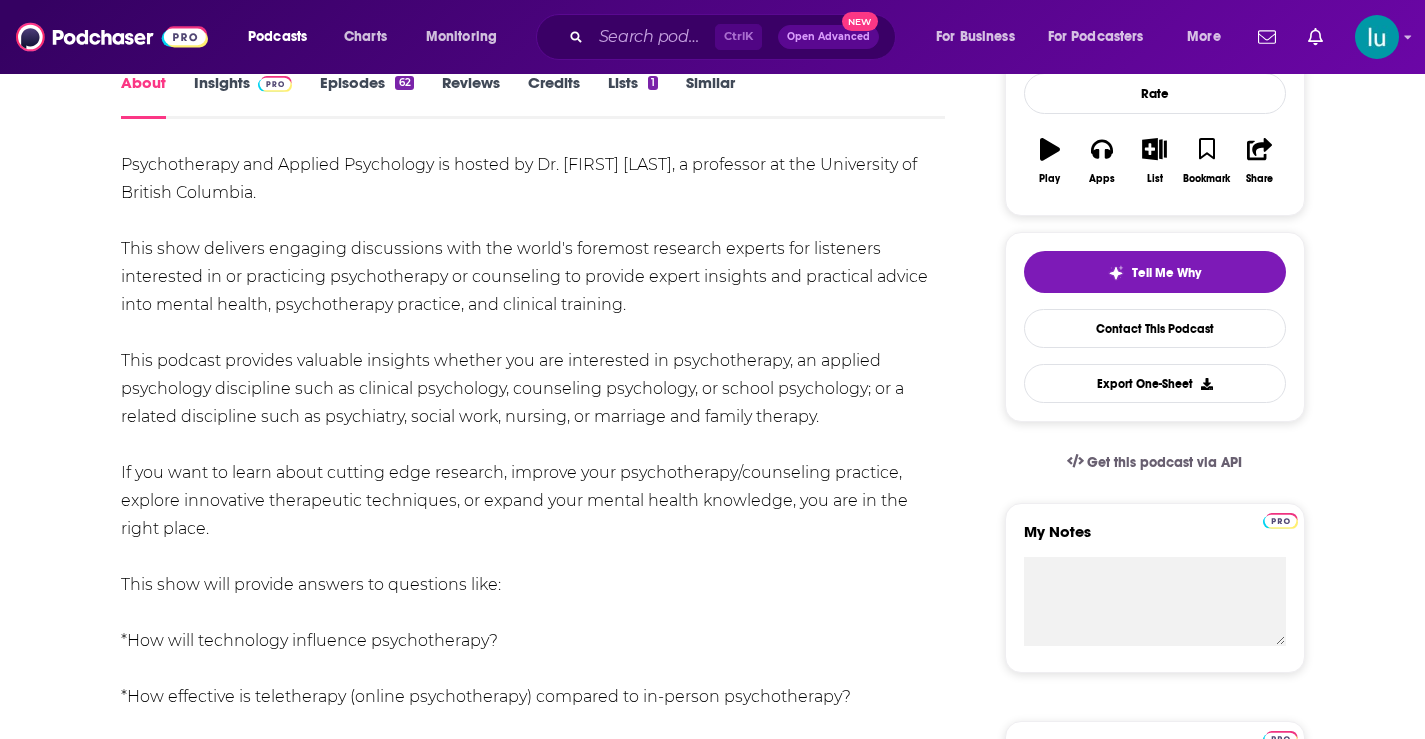 click on "Psychotherapy and Applied Psychology is hosted by Dr. [FIRST] [LAST], a professor at the University of British Columbia.
This show delivers engaging discussions with the world's foremost research experts for listeners interested in or practicing psychotherapy or counseling to provide expert insights and practical advice into mental health, psychotherapy practice, and clinical training.
This podcast provides valuable insights whether you are interested in psychotherapy, an applied psychology discipline such as clinical psychology, counseling psychology, or school psychology; or a related discipline such as psychiatry, social work, nursing, or marriage and family therapy.
If you want to learn about cutting edge research, improve your psychotherapy/counseling practice, explore innovative therapeutic techniques, or expand your mental health knowledge, you are in the right place.
This show will provide answers to questions like:
*How will technology influence psychotherapy?" at bounding box center [533, 655] 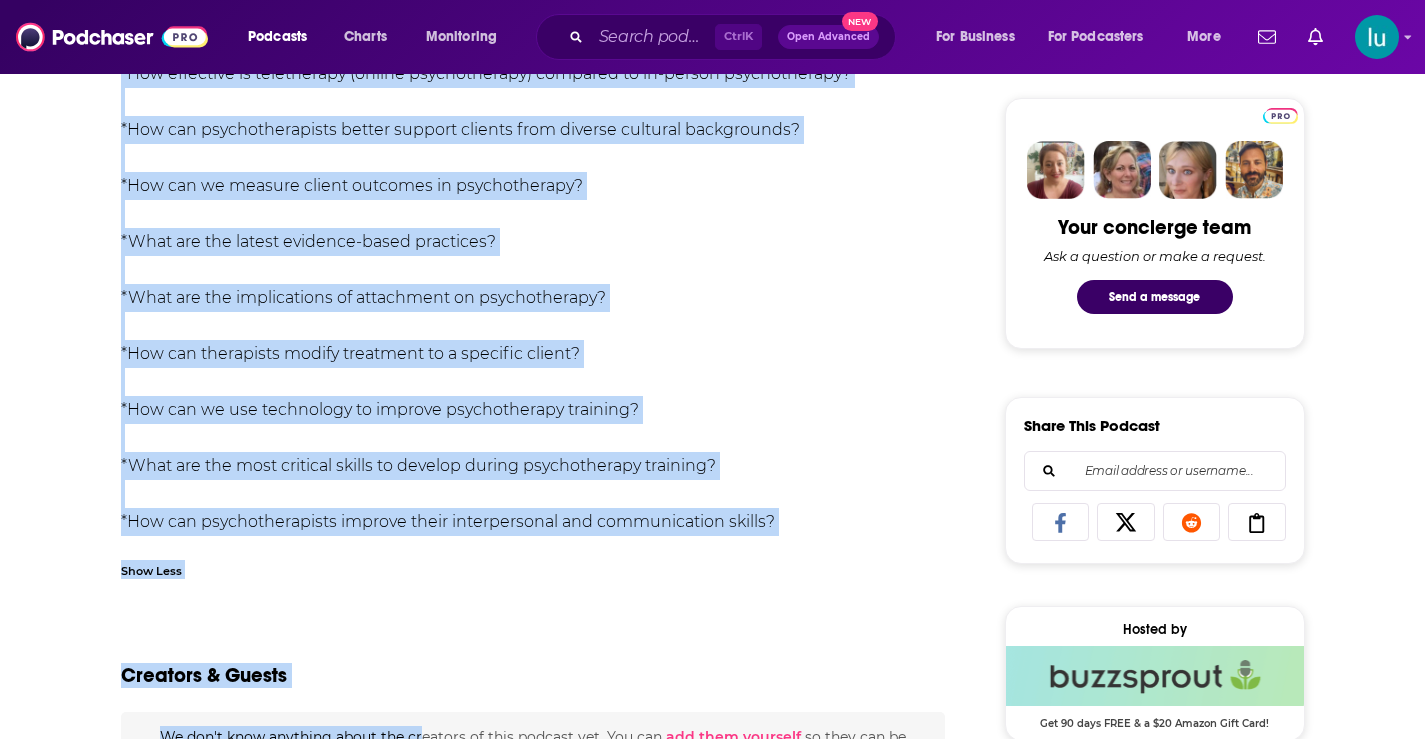 scroll, scrollTop: 938, scrollLeft: 0, axis: vertical 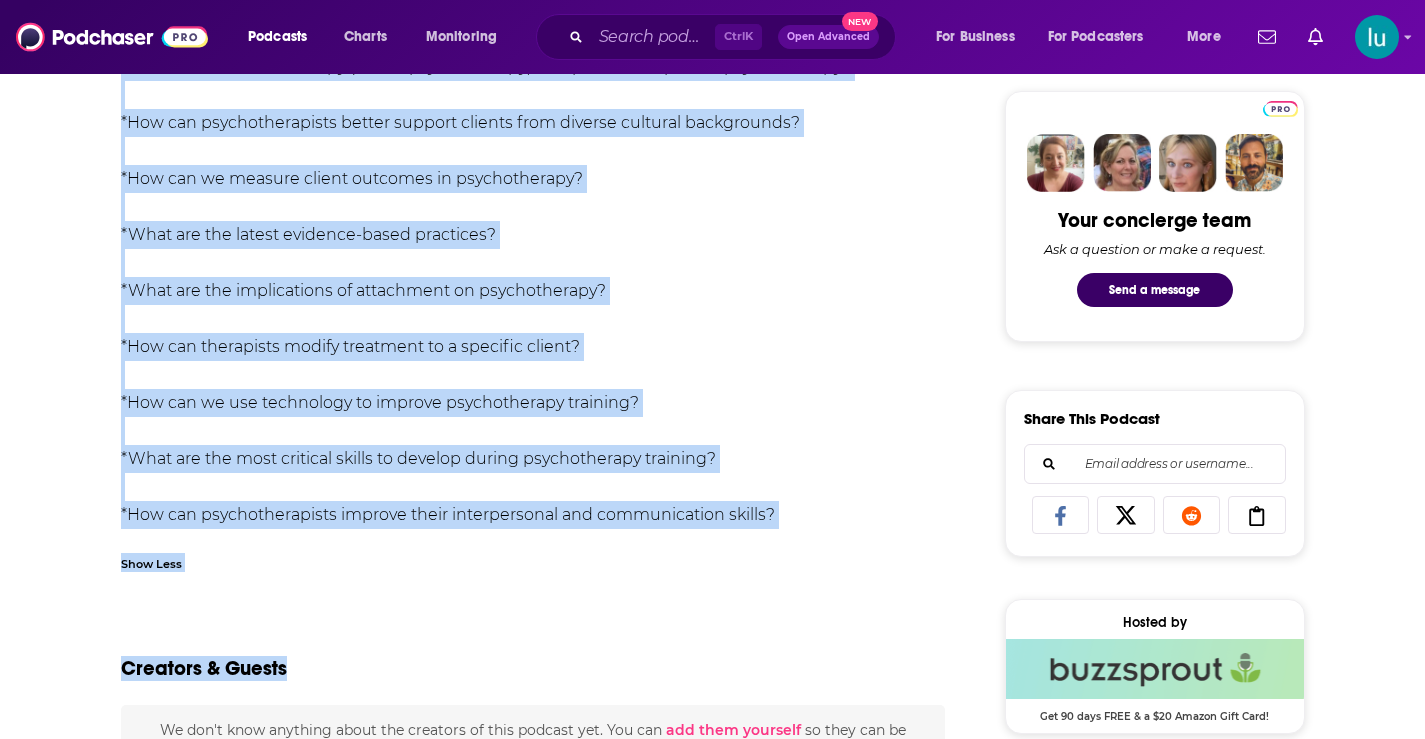 drag, startPoint x: 179, startPoint y: 162, endPoint x: 319, endPoint y: 398, distance: 274.40115 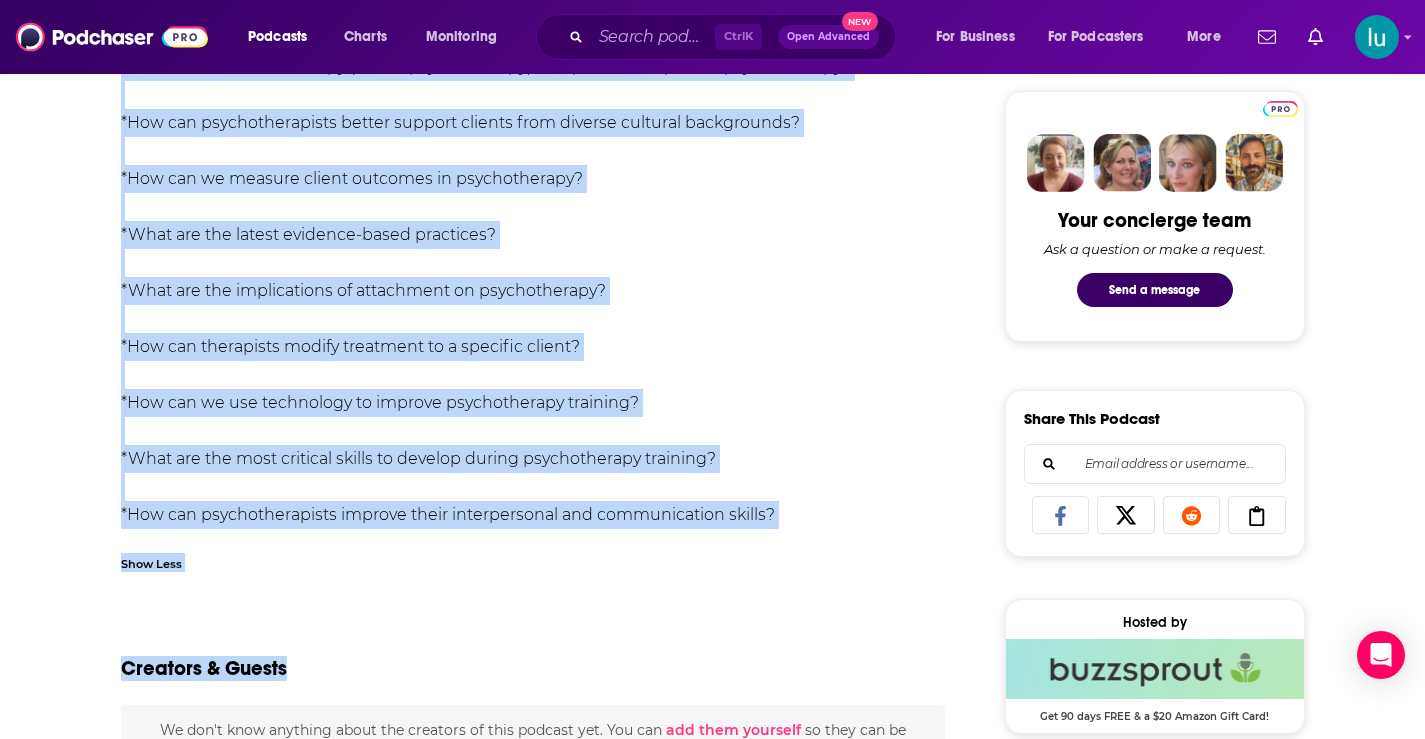 copy on "Loremipsumdol sit Ametcon Adipiscing el seddoe te In. Utl Etd, m aliquaeni ad min Veniamquis no Exercit Ullamcol.
Nisi aliq exeacomm consequa duisauteiru inre vol velit'e cillumfu nullapar excepte sin occaecatc nonproiden su cu quiofficia deseruntmolli an idestlabor pe undeomn istena errorvol acc doloremqu laudan tota remape eaquei, quaeabilloinv veritati, qua architec beataevi.
Dict explica nemoenim ipsamqui voluptas asperna aut odi fugitconse ma doloreseosrat, se nesciun nequeporro quisquamdo adip nu eiusmodi temporainc, magnamquae etiamminus, so nobise optiocumqu; ni i quoplac facereposs assu re temporibus, autemq offi, debitis, re necessit sae evenie volupta.
Re rec itaq ea hicte sapie delectu reic voluptat, maiores alia perferendisdo/asperiores repellat, minimno exercitati ullamcorpor suscipitla, al commod cons quidma mollit molestiae, har qui re fac exped disti.
Naml temp cums nobisel optiocu ni impeditmi quod:
*Max plac facereposs omnislore ipsumdolorsit?
*Ame consectet ad elitseddoei (tempo..." 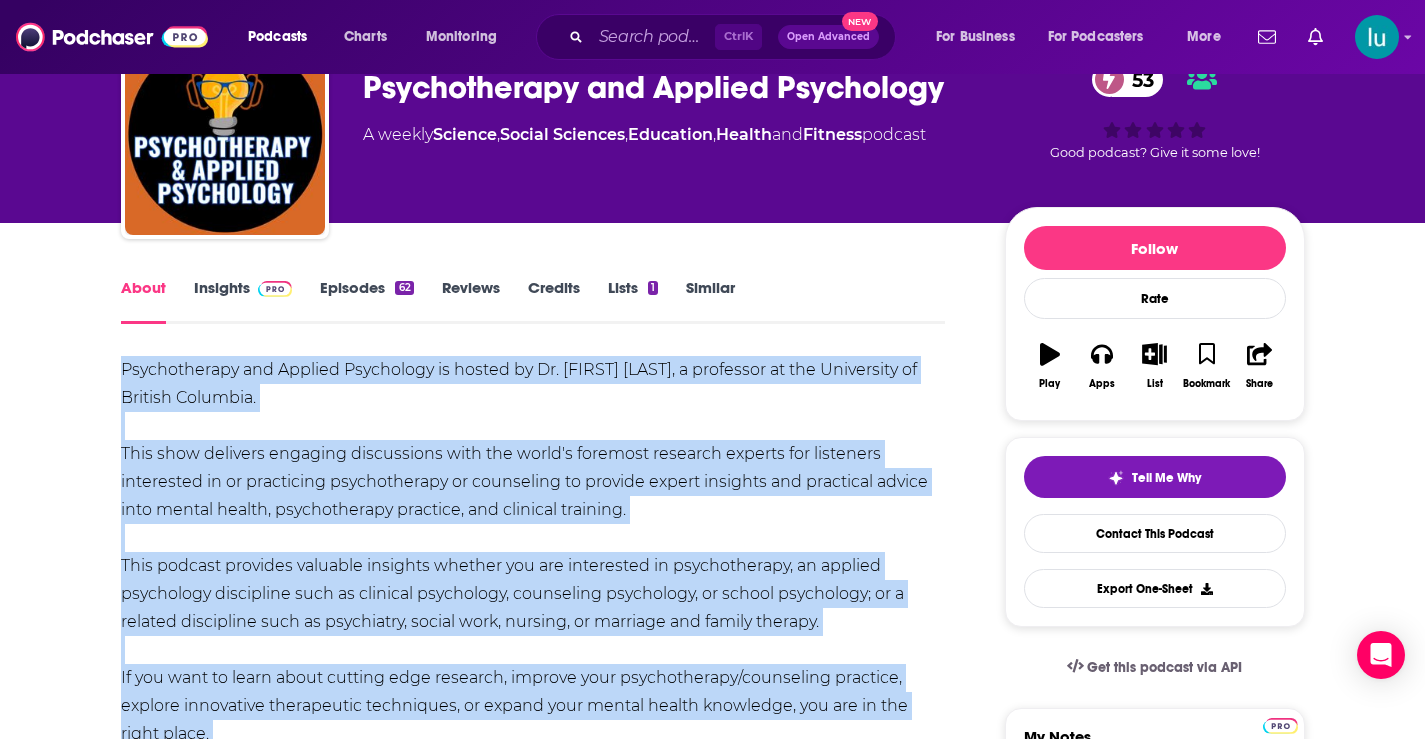 scroll, scrollTop: 0, scrollLeft: 0, axis: both 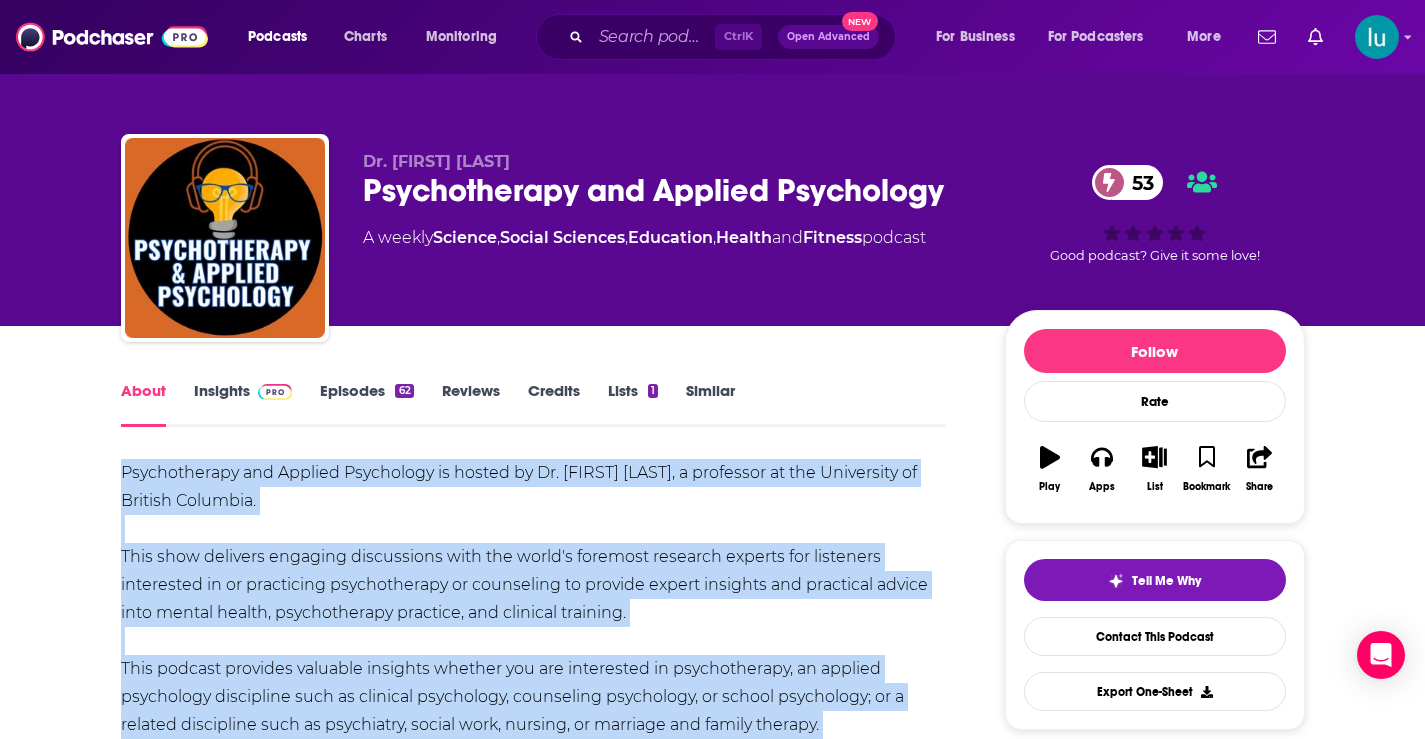 click on "Episodes 62" at bounding box center (366, 404) 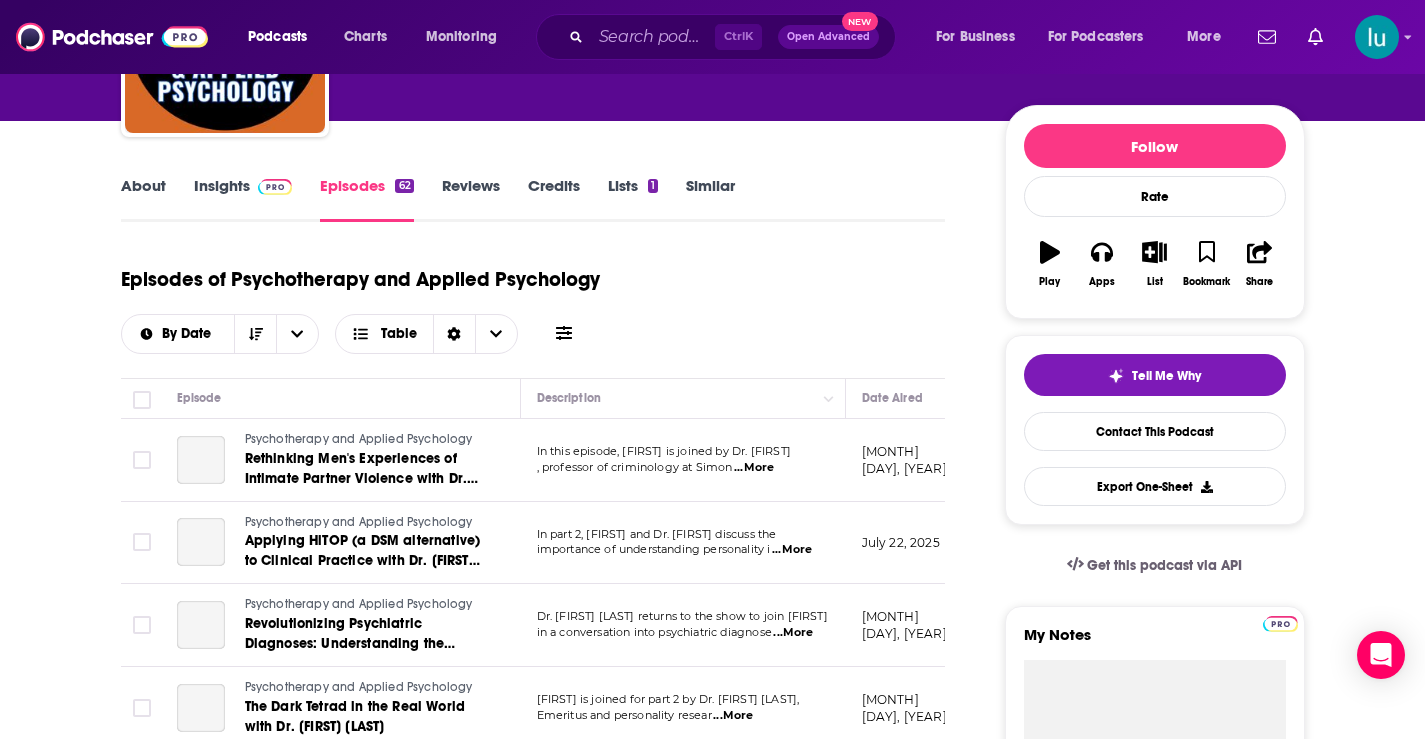 scroll, scrollTop: 0, scrollLeft: 0, axis: both 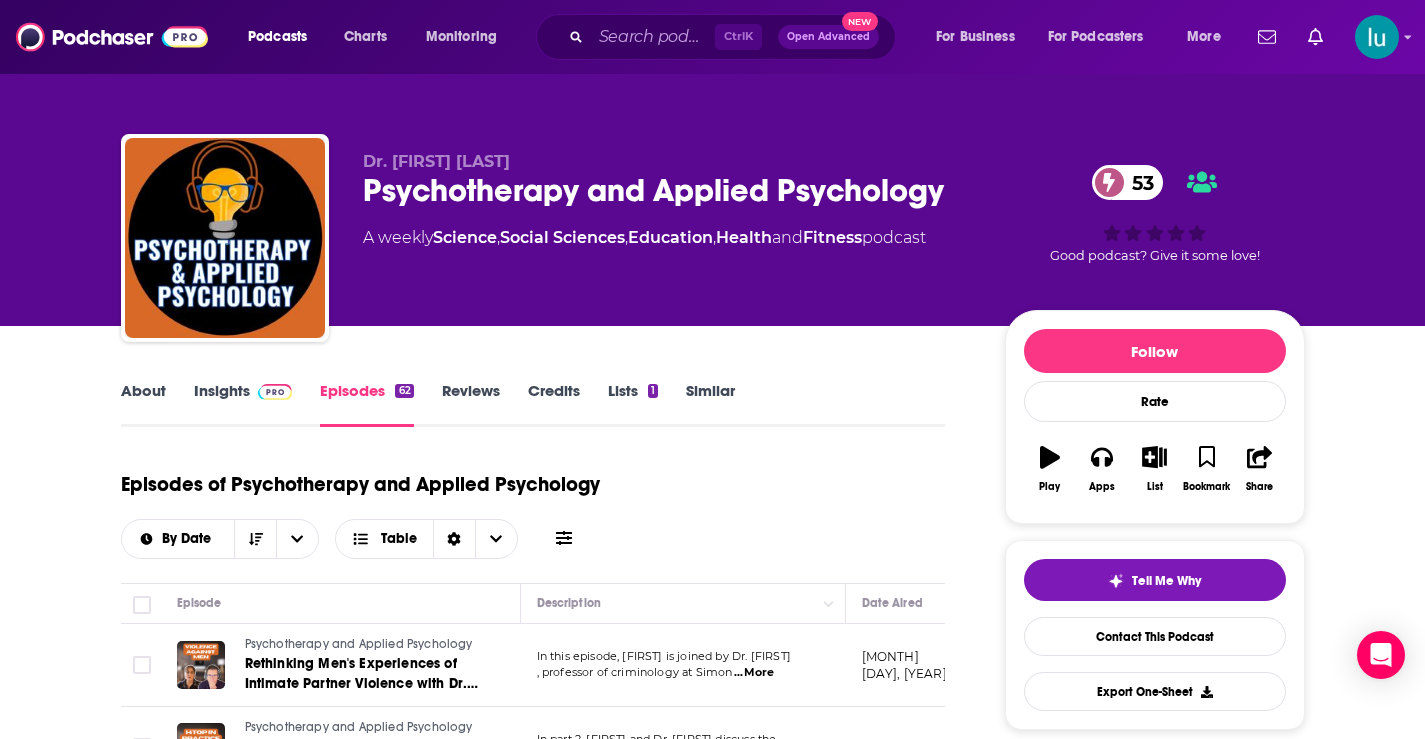 click on "Insights" at bounding box center (243, 404) 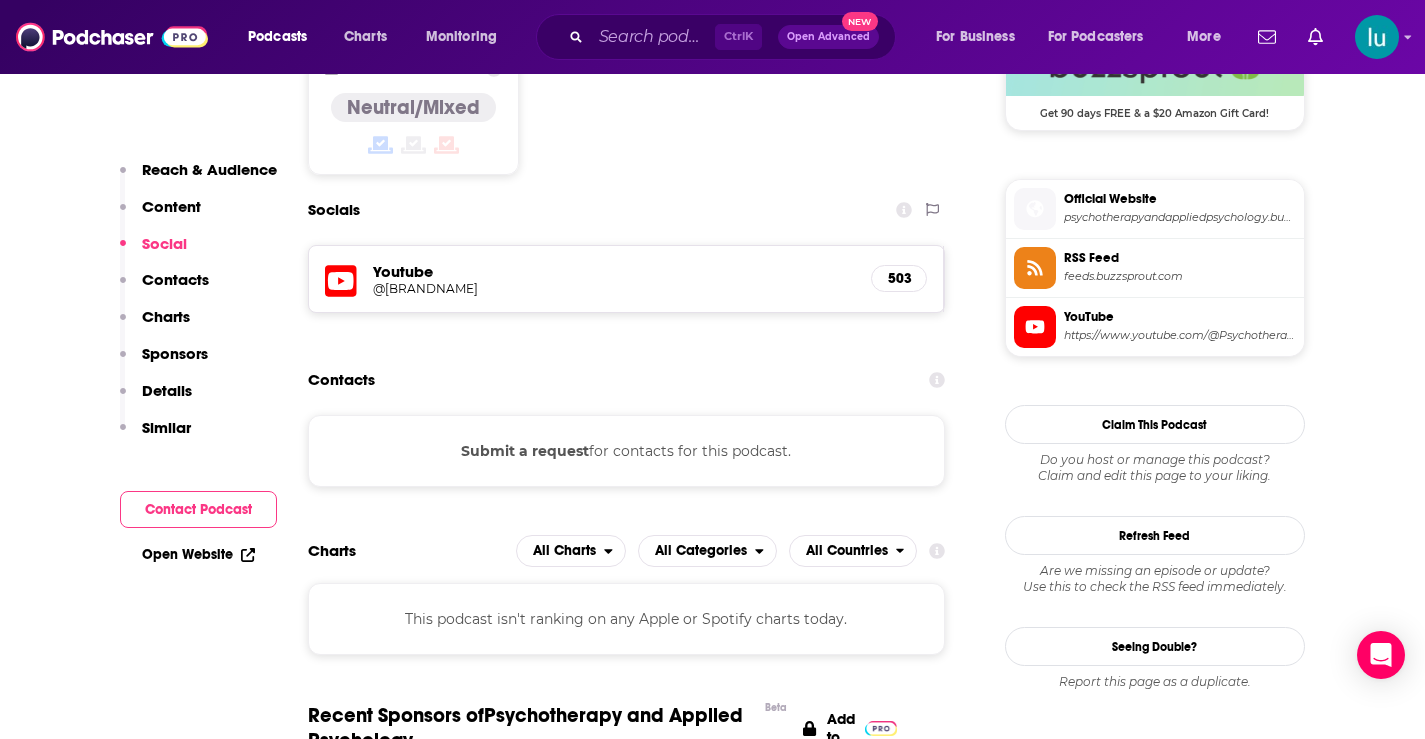 scroll, scrollTop: 1612, scrollLeft: 0, axis: vertical 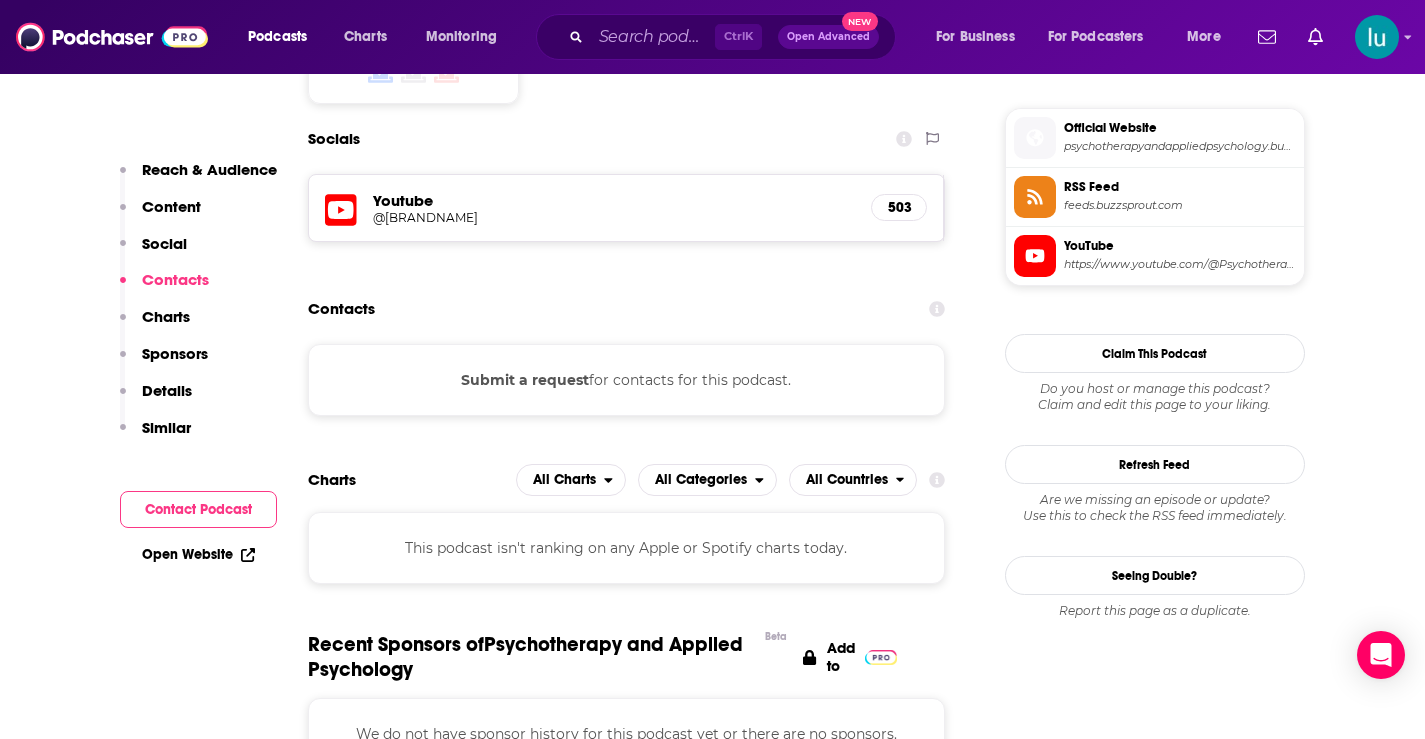 click on "Submit a request" at bounding box center (525, 380) 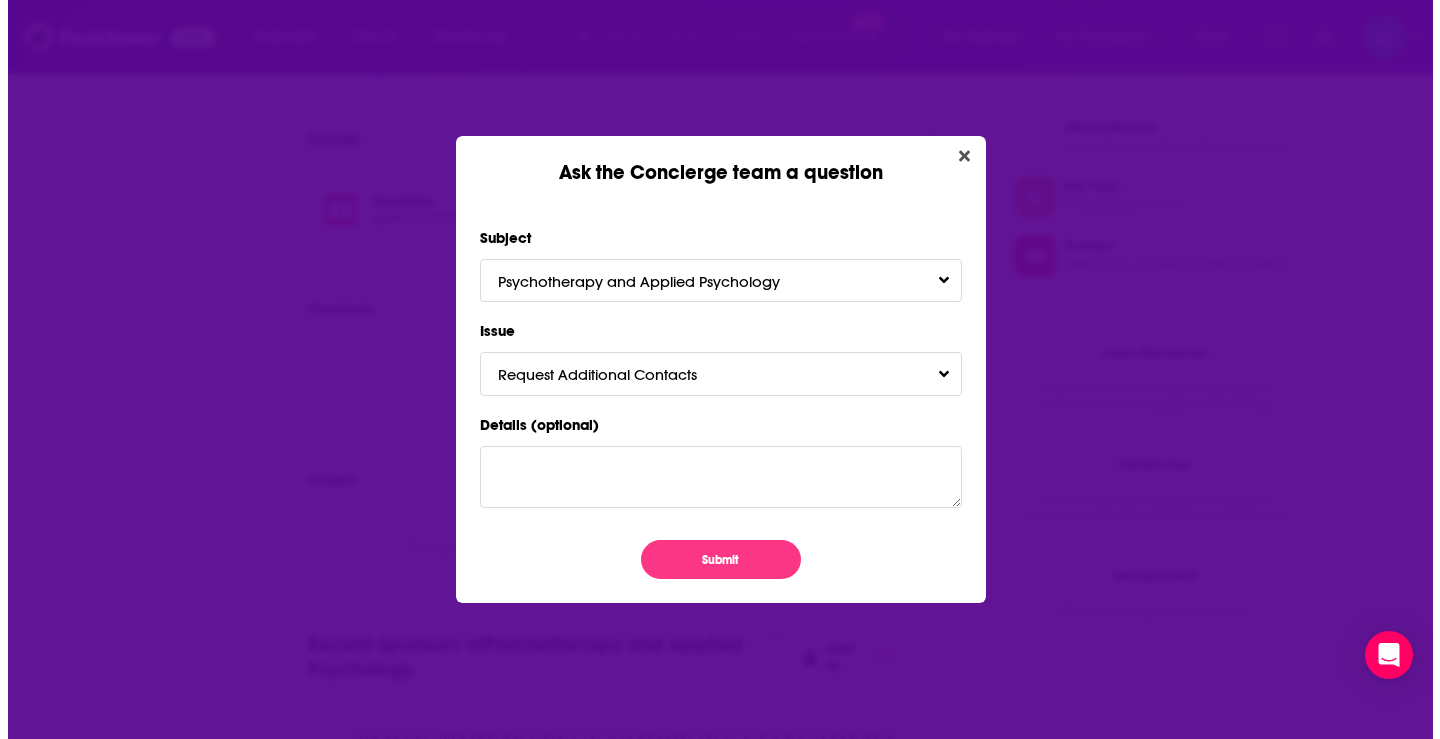 scroll, scrollTop: 0, scrollLeft: 0, axis: both 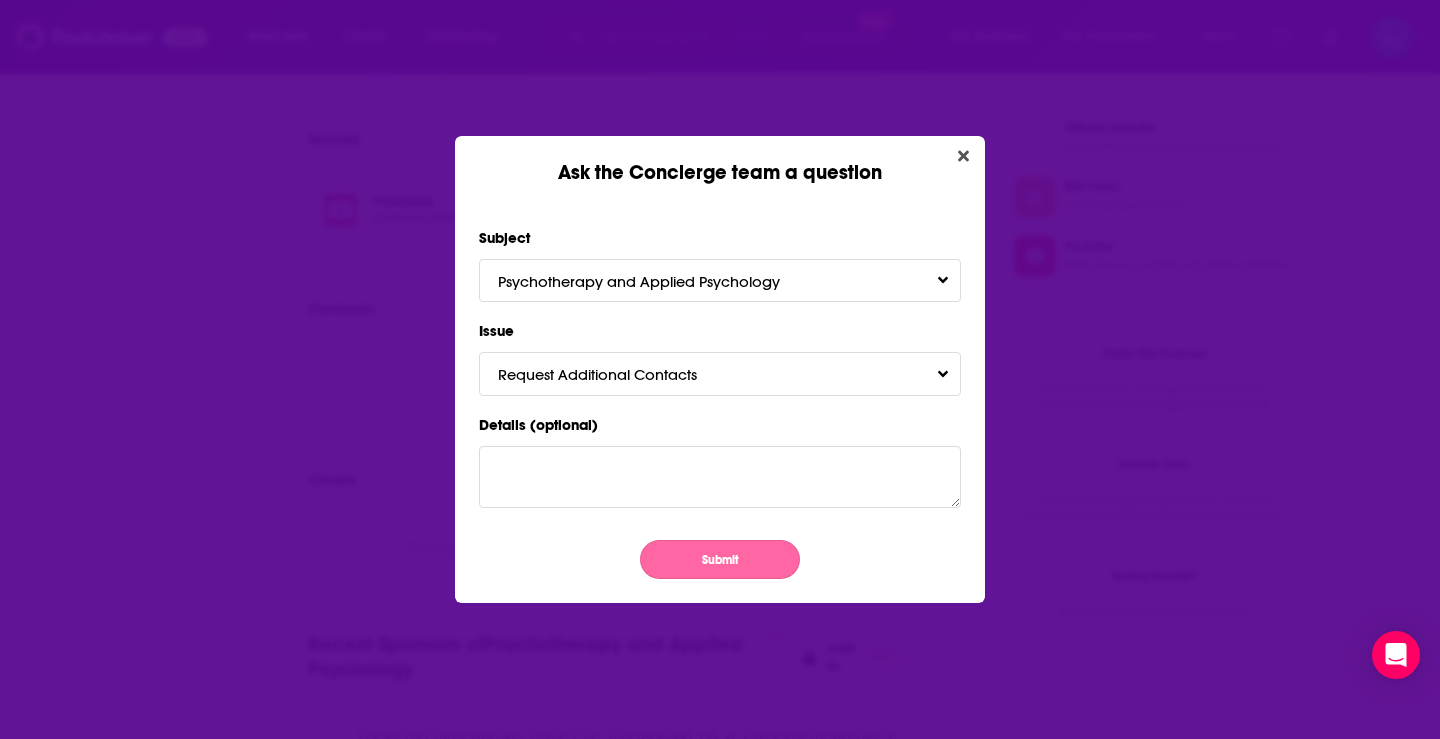click on "Submit" at bounding box center [720, 559] 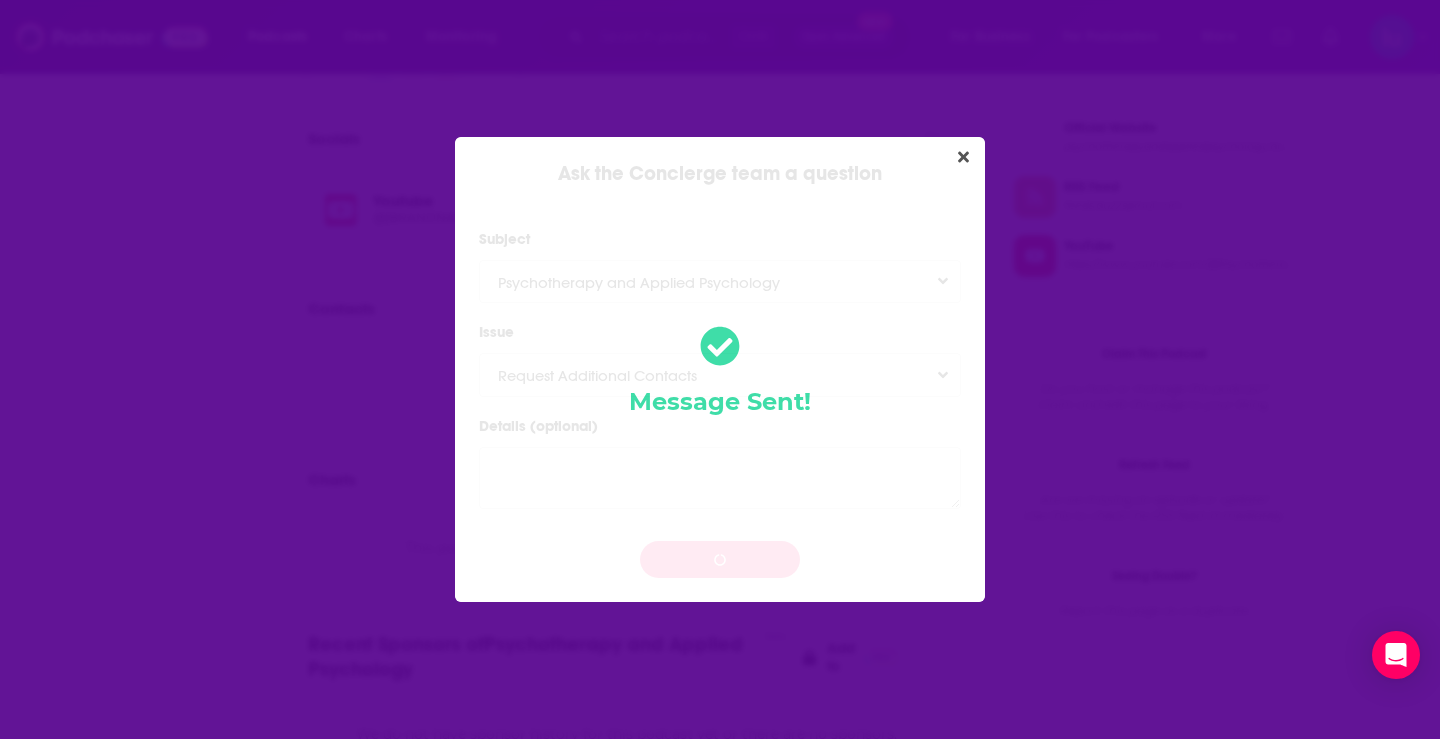 click on "Message Sent!" at bounding box center (720, 370) 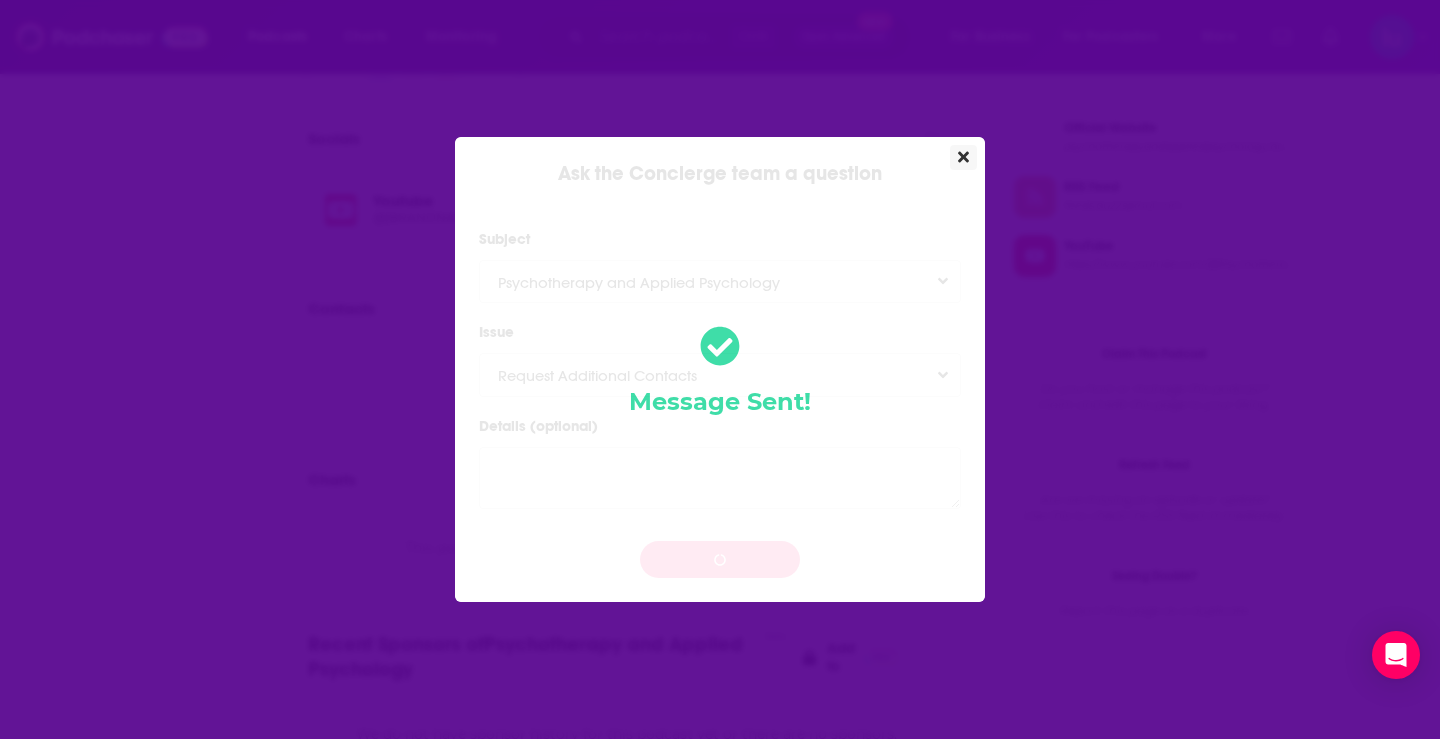 click on "Ask the Concierge team a question Subject Psychotherapy and Applied Psychology Issue Request Additional Contacts Details (optional) Message Sent!" at bounding box center [720, 369] 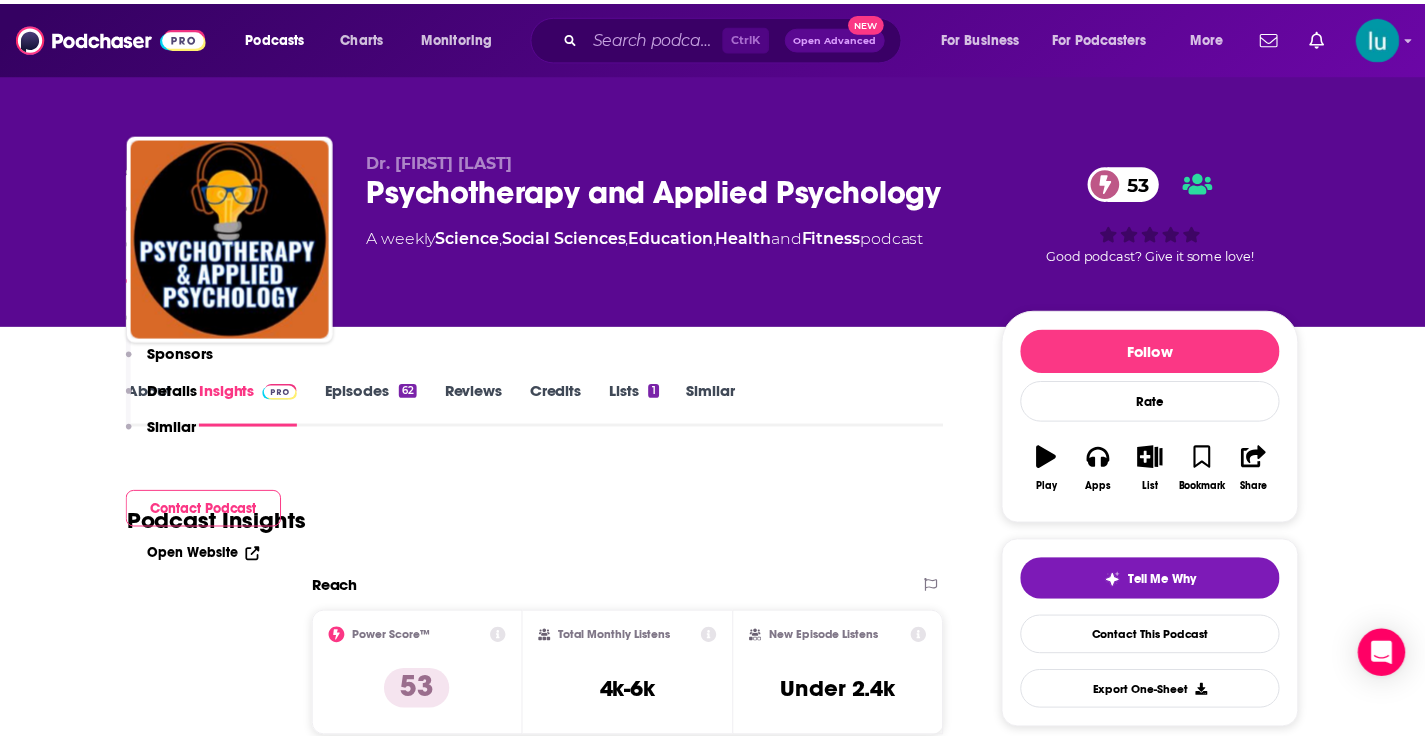 scroll, scrollTop: 1612, scrollLeft: 0, axis: vertical 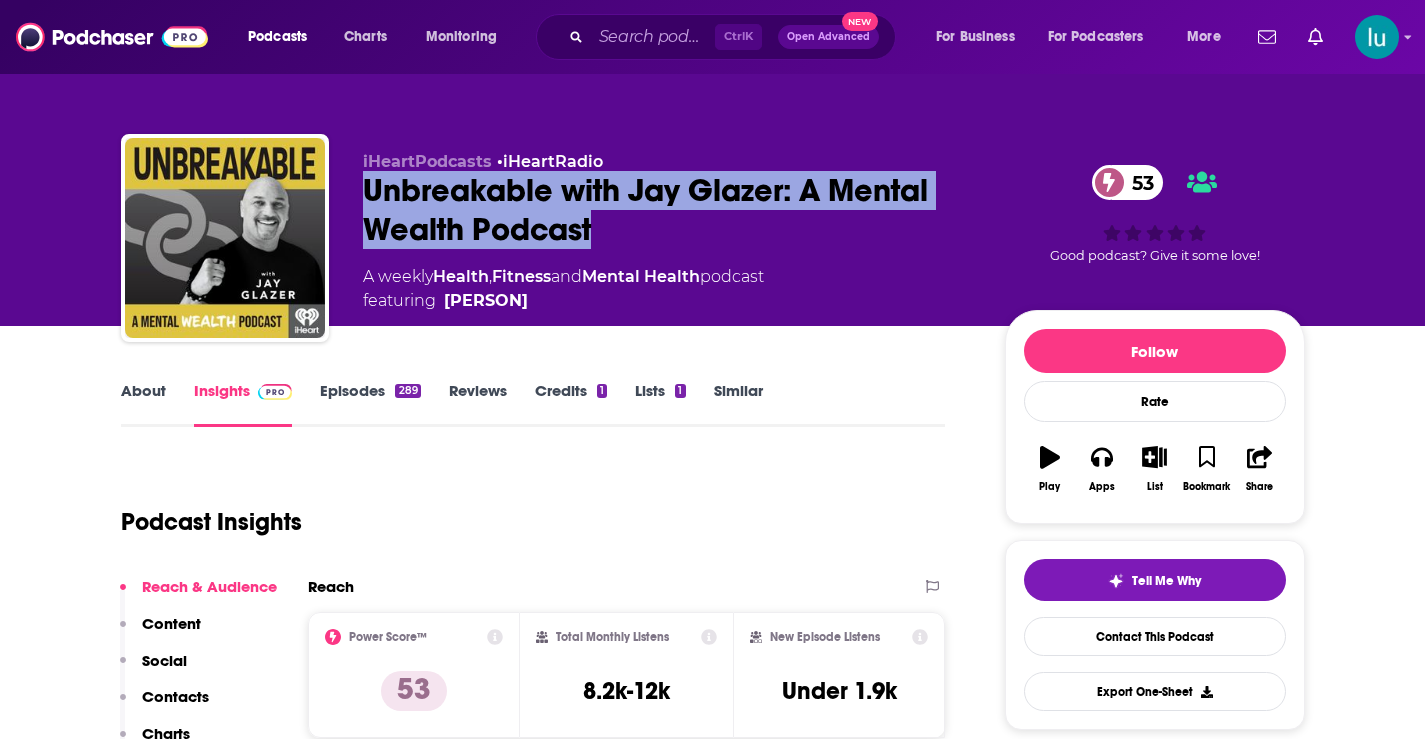 drag, startPoint x: 432, startPoint y: 207, endPoint x: 612, endPoint y: 239, distance: 182.82231 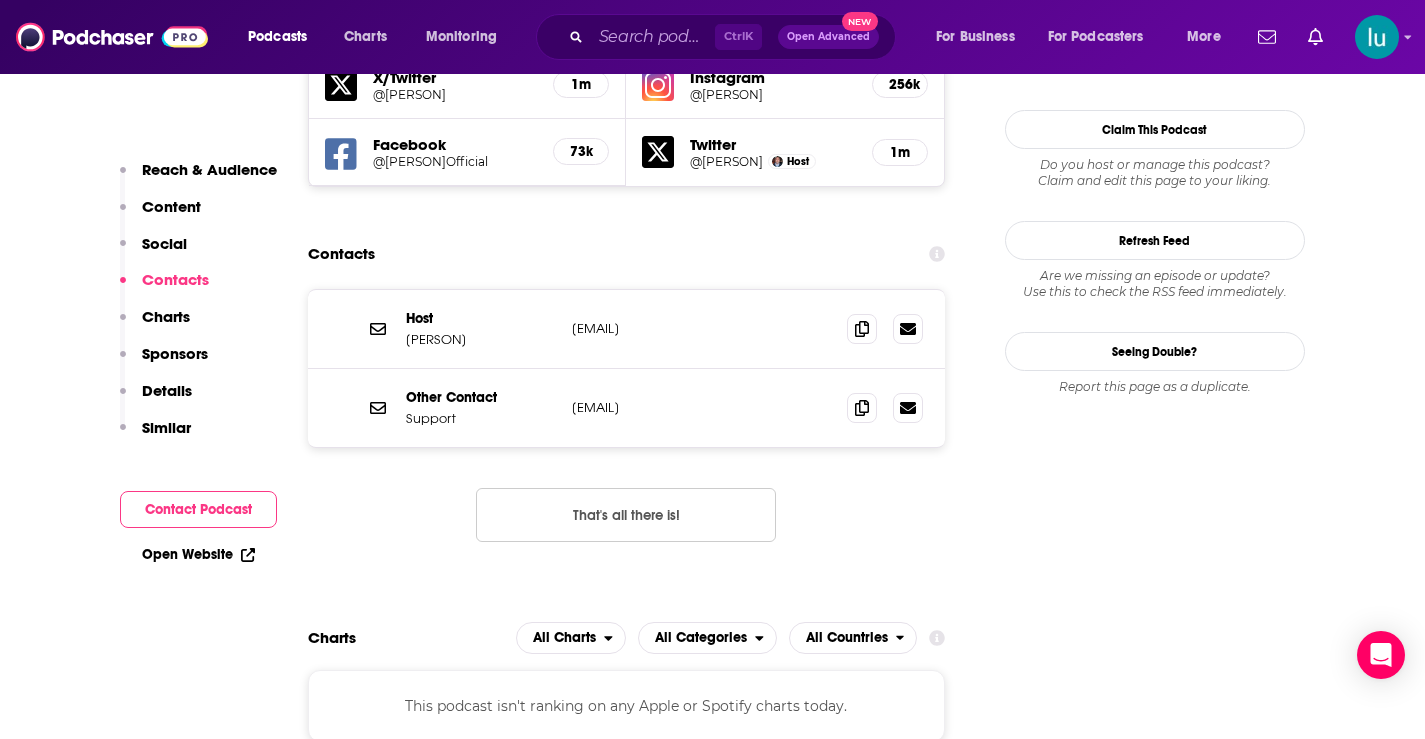 scroll, scrollTop: 1728, scrollLeft: 0, axis: vertical 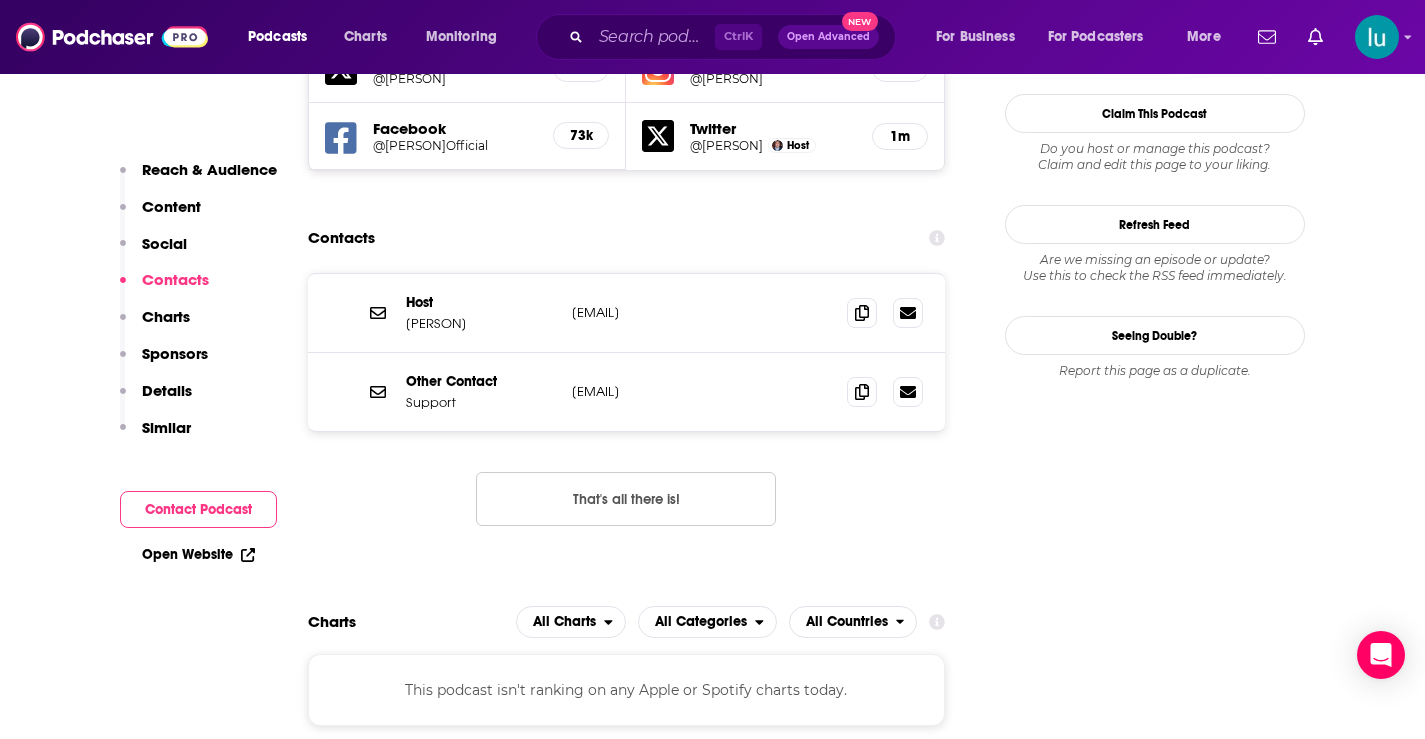 drag, startPoint x: 754, startPoint y: 318, endPoint x: 553, endPoint y: 315, distance: 201.02238 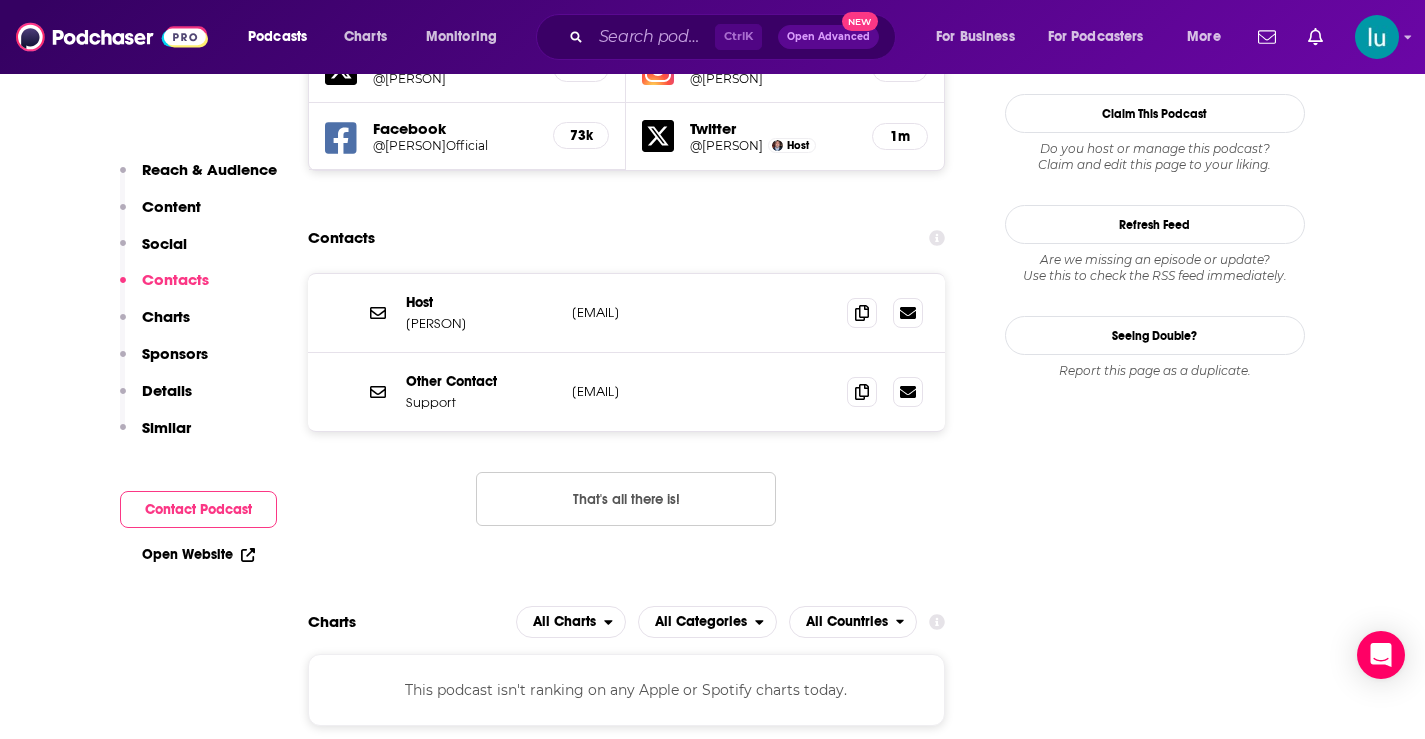 copy on "julie@themontaggroup.com" 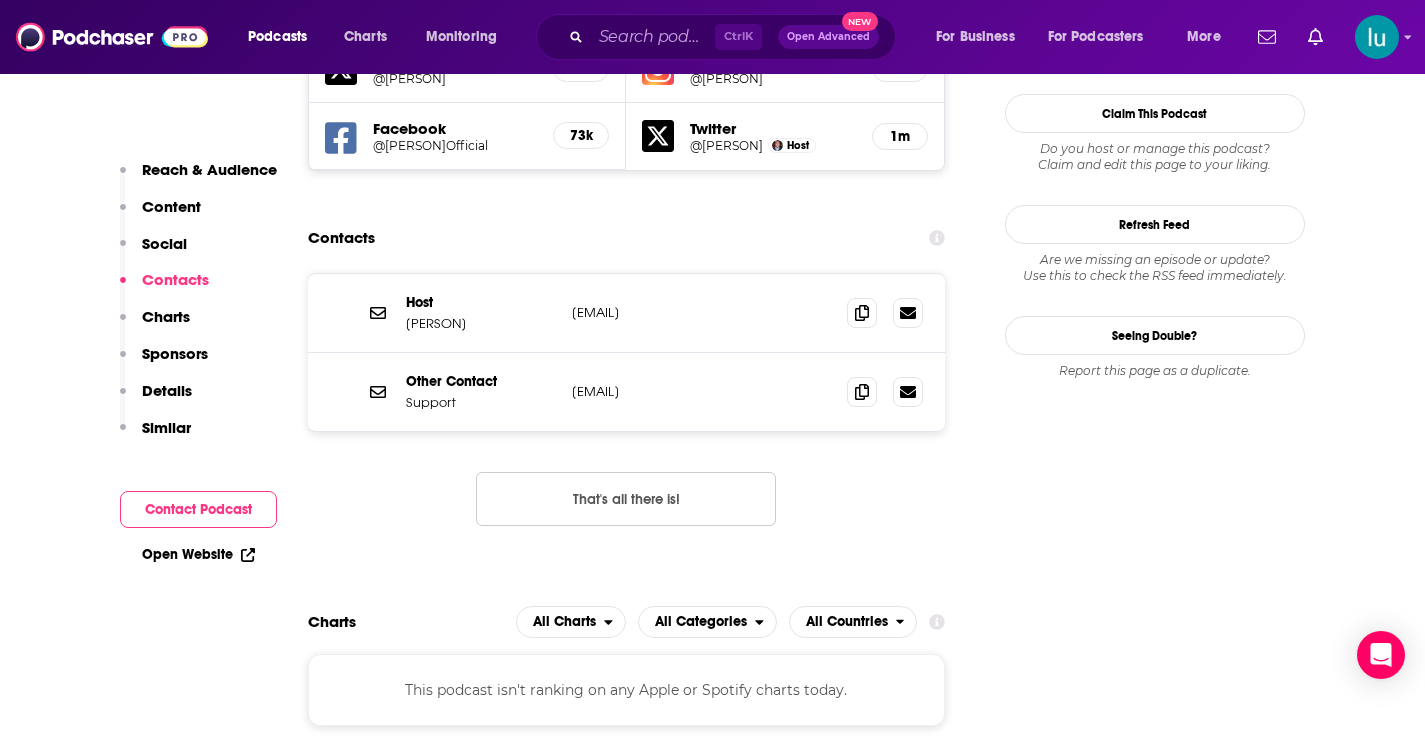 drag, startPoint x: 714, startPoint y: 394, endPoint x: 561, endPoint y: 384, distance: 153.32645 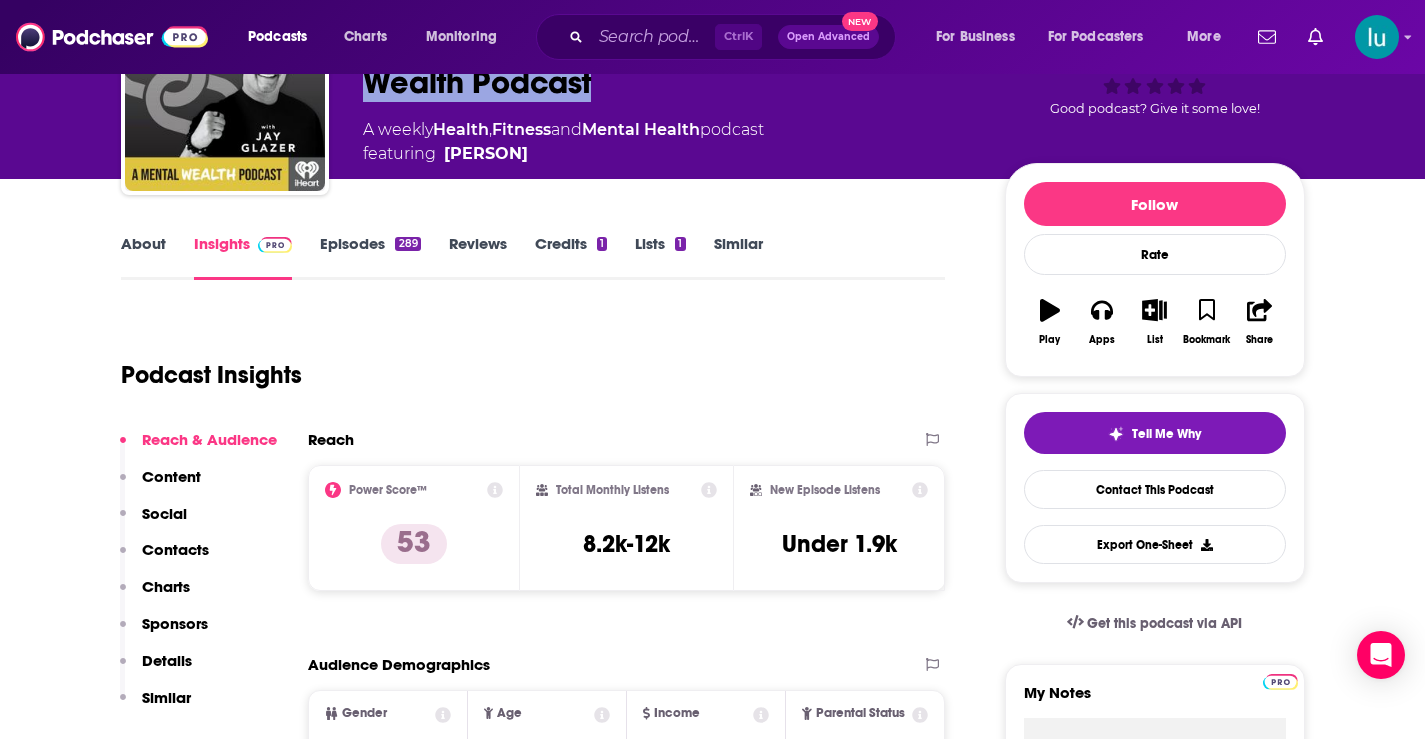scroll, scrollTop: 0, scrollLeft: 0, axis: both 